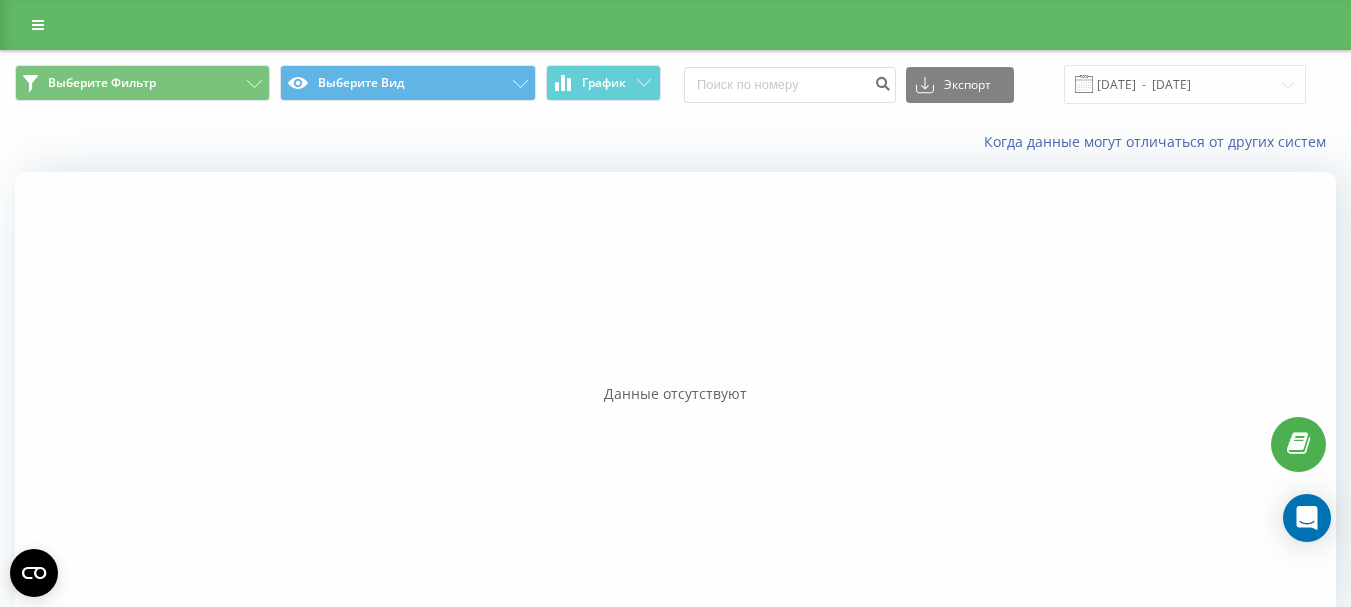 scroll, scrollTop: 0, scrollLeft: 0, axis: both 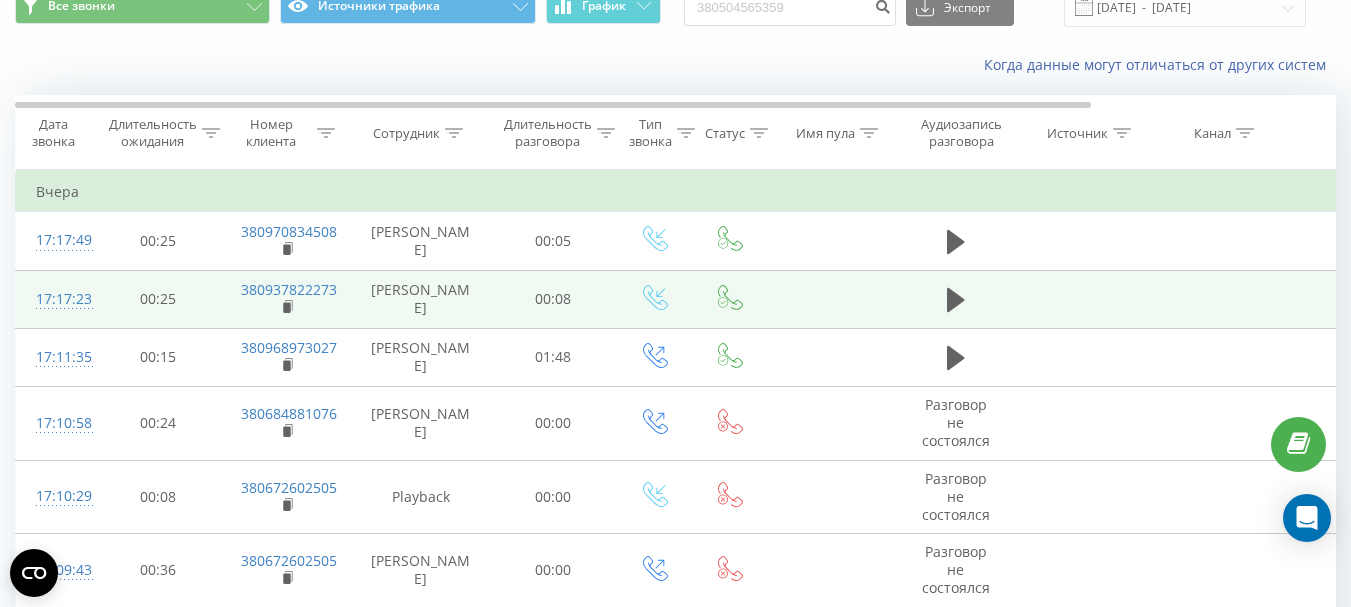 type on "380504565359" 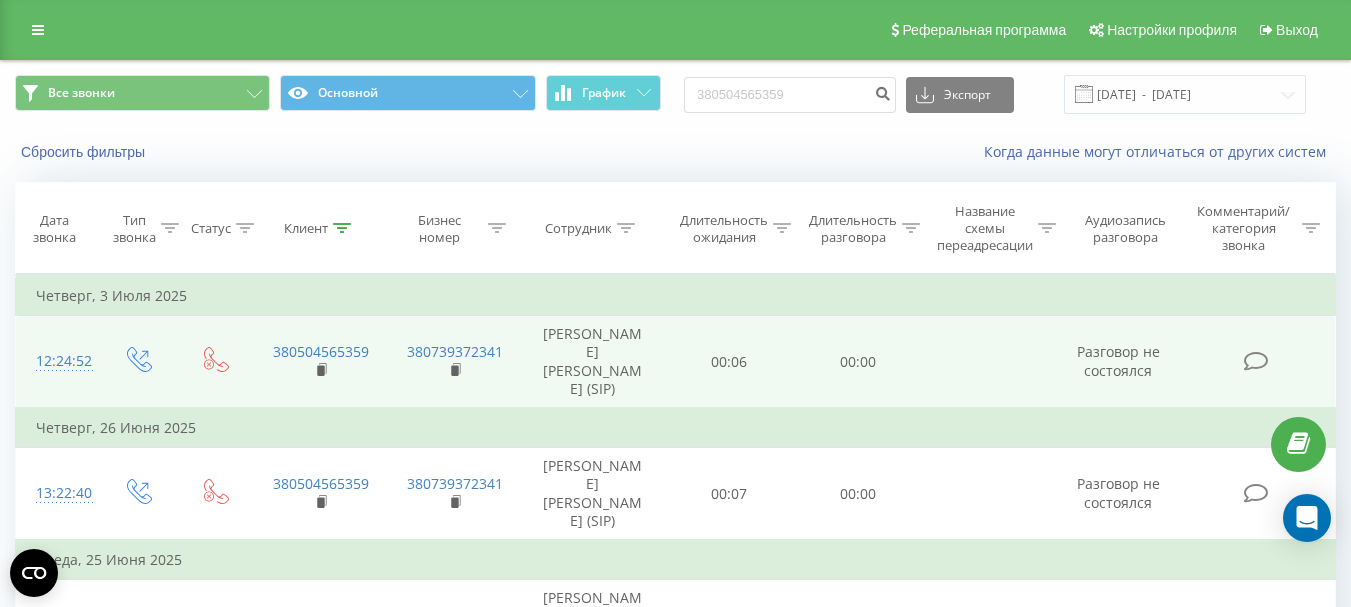 scroll, scrollTop: 0, scrollLeft: 0, axis: both 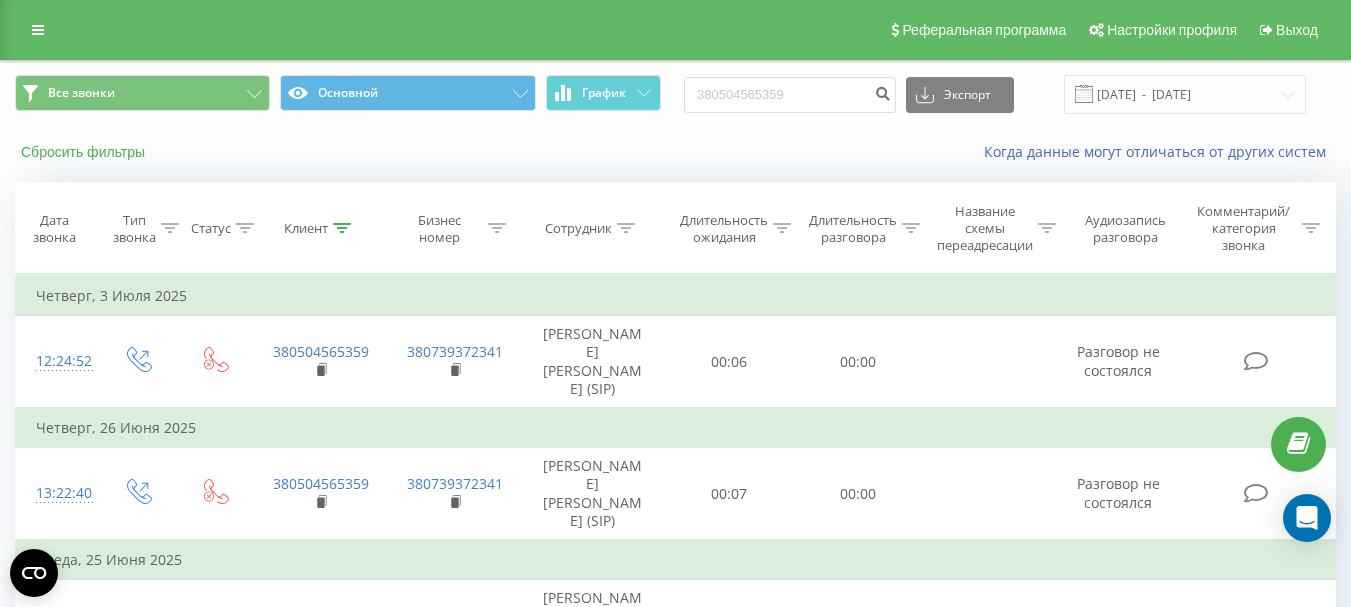 click on "Сбросить фильтры" at bounding box center [85, 152] 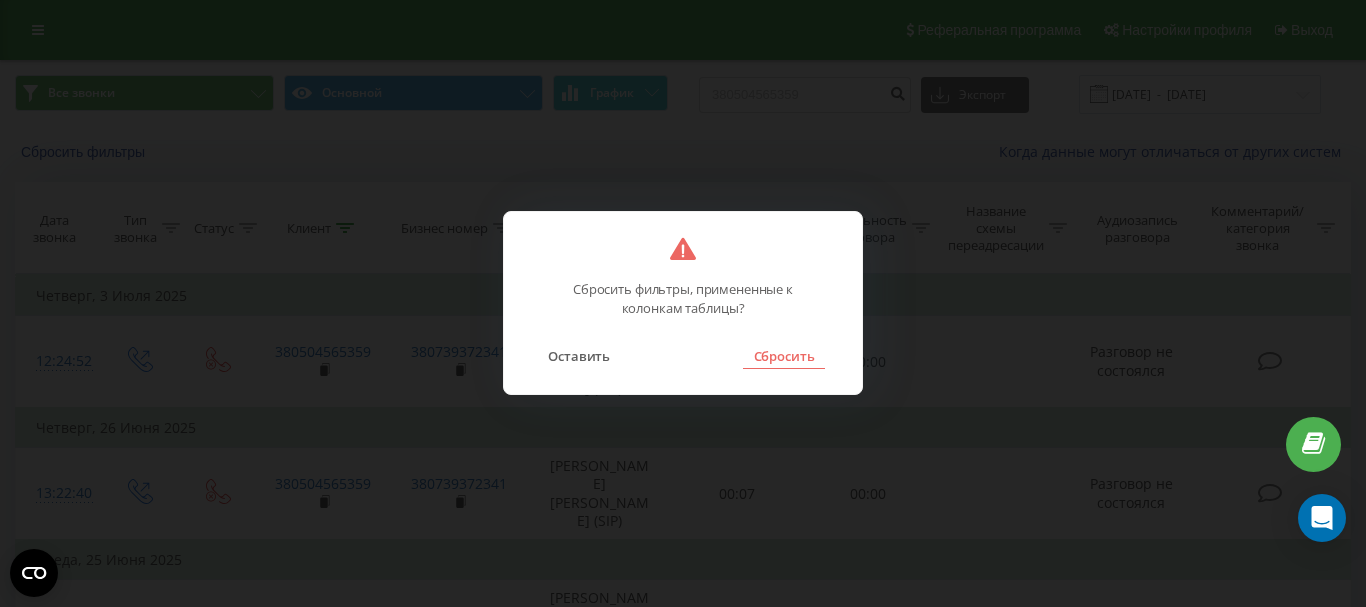click on "Сбросить" at bounding box center (783, 356) 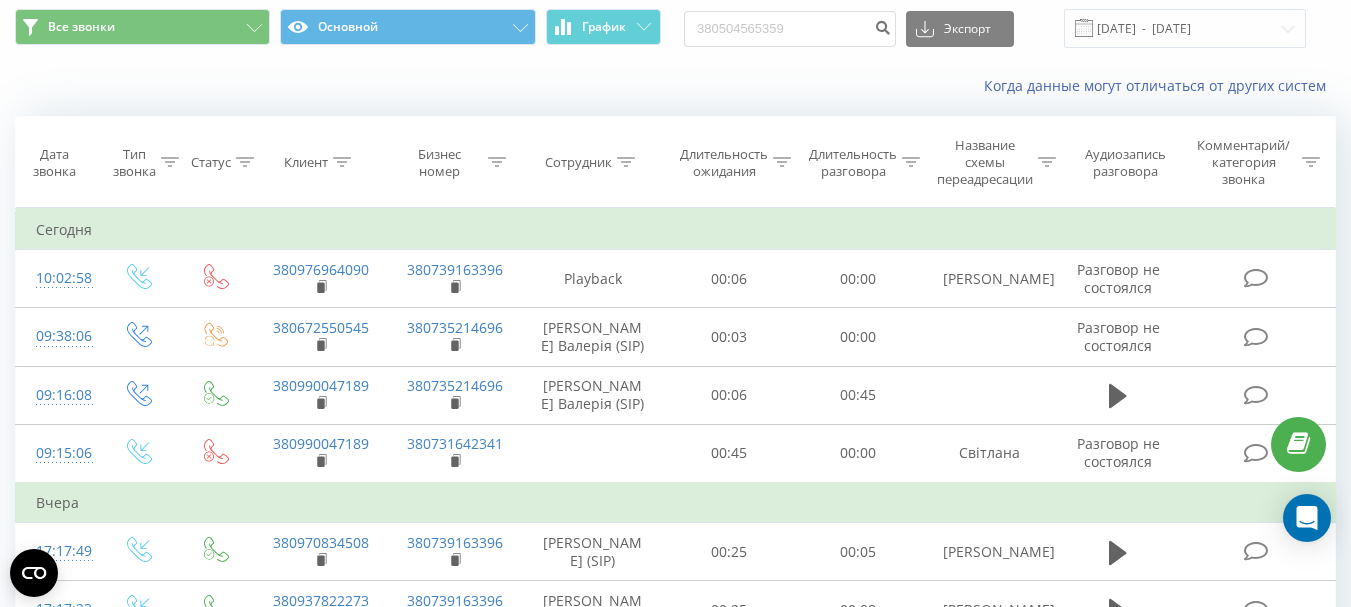 scroll, scrollTop: 63, scrollLeft: 0, axis: vertical 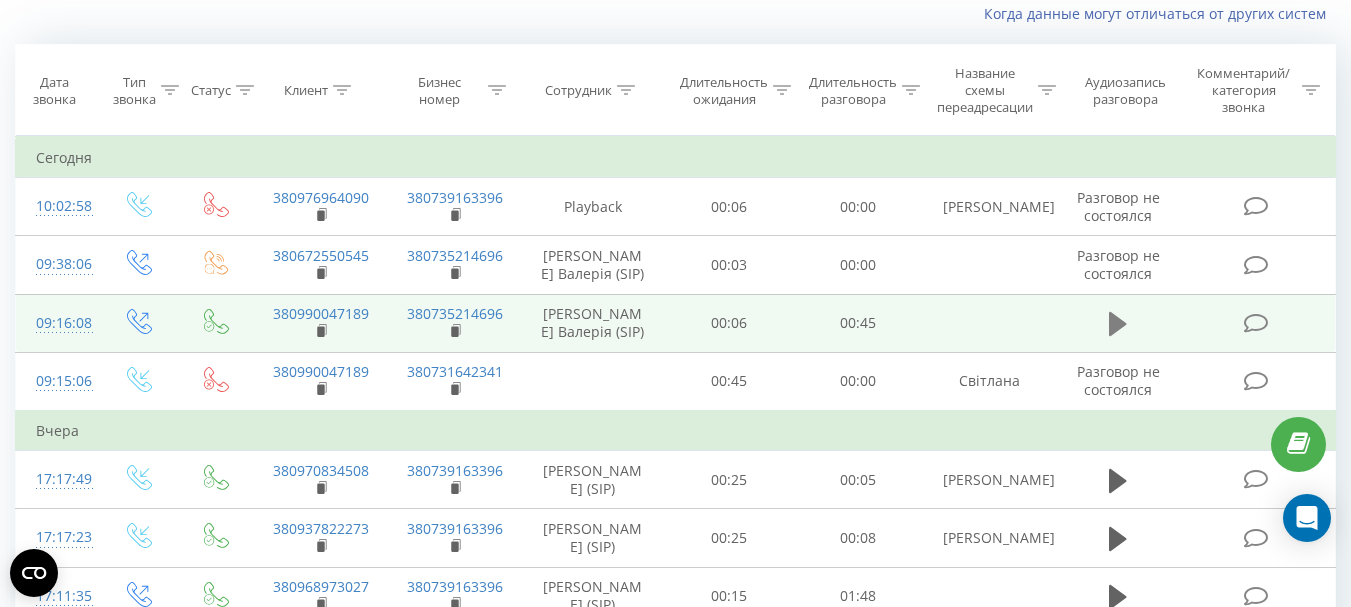 click 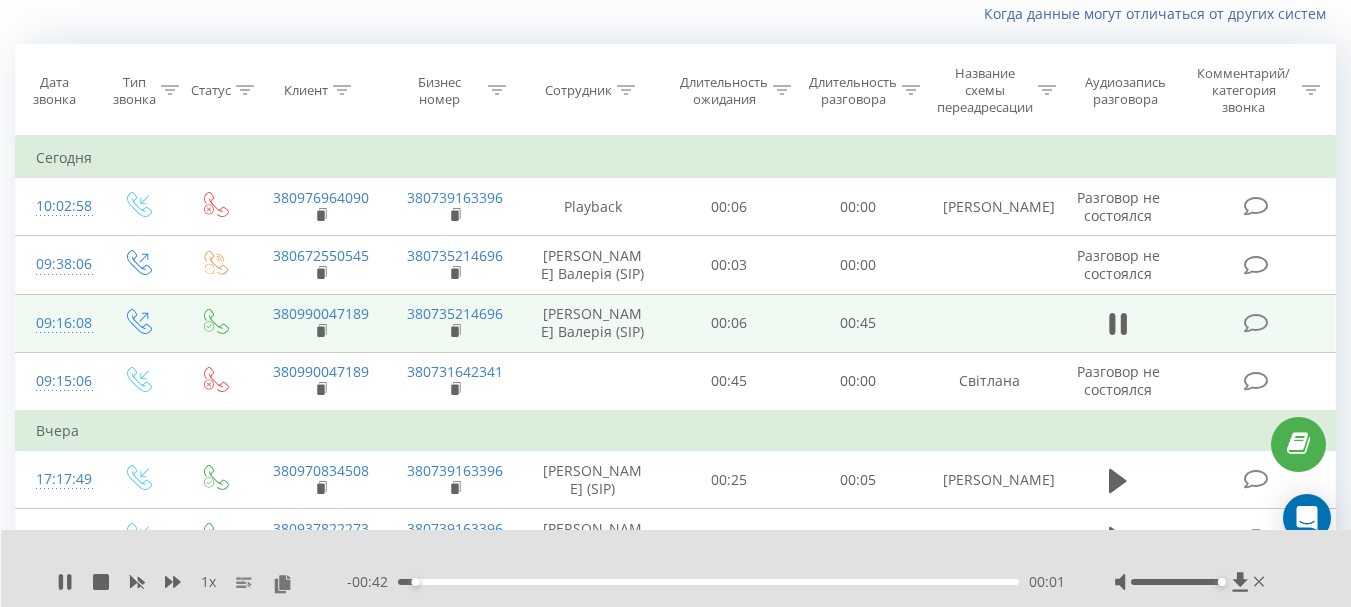 drag, startPoint x: 1176, startPoint y: 579, endPoint x: 1265, endPoint y: 576, distance: 89.050545 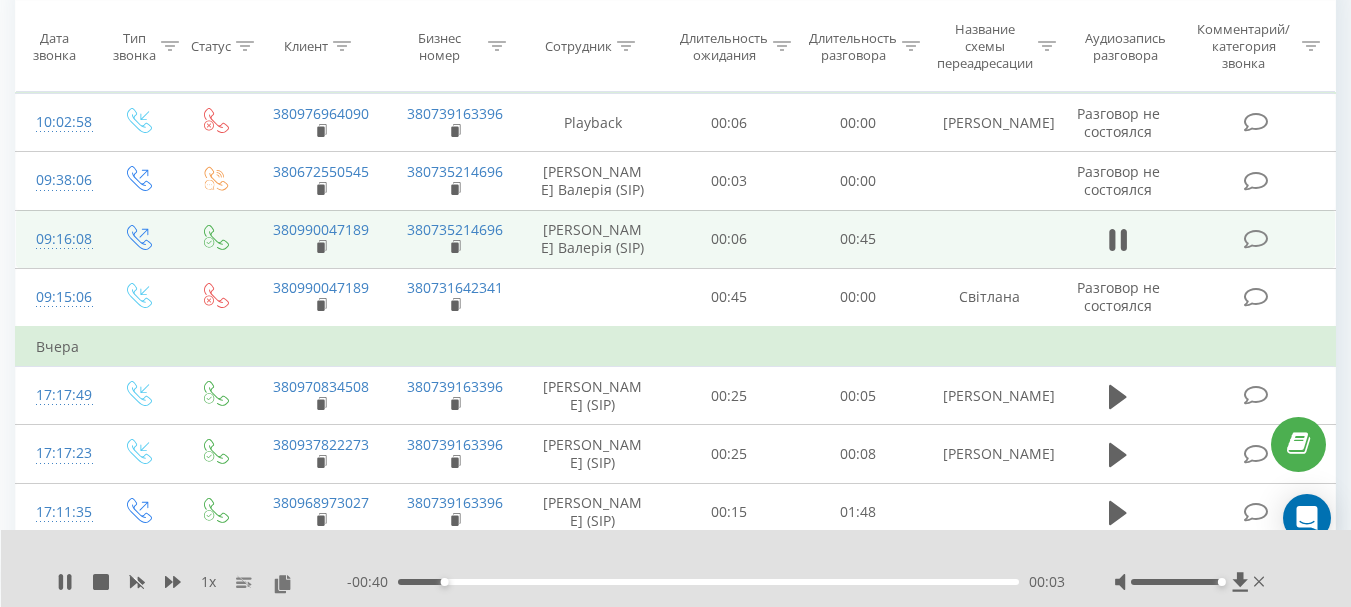scroll, scrollTop: 238, scrollLeft: 0, axis: vertical 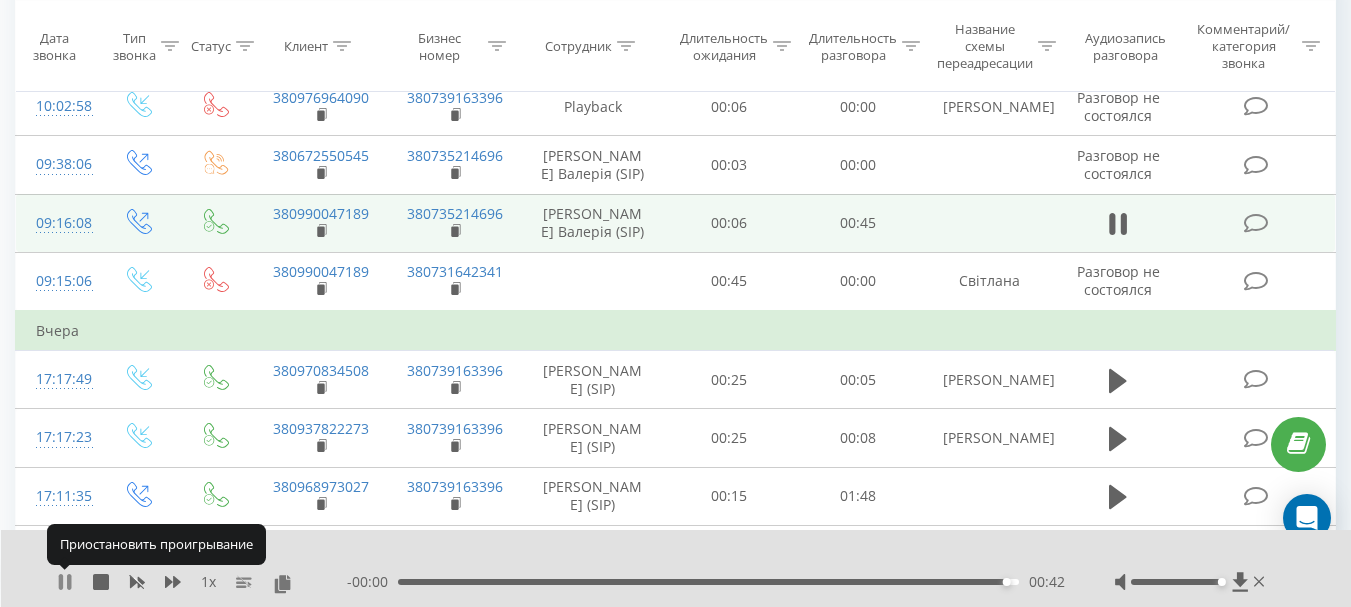 click 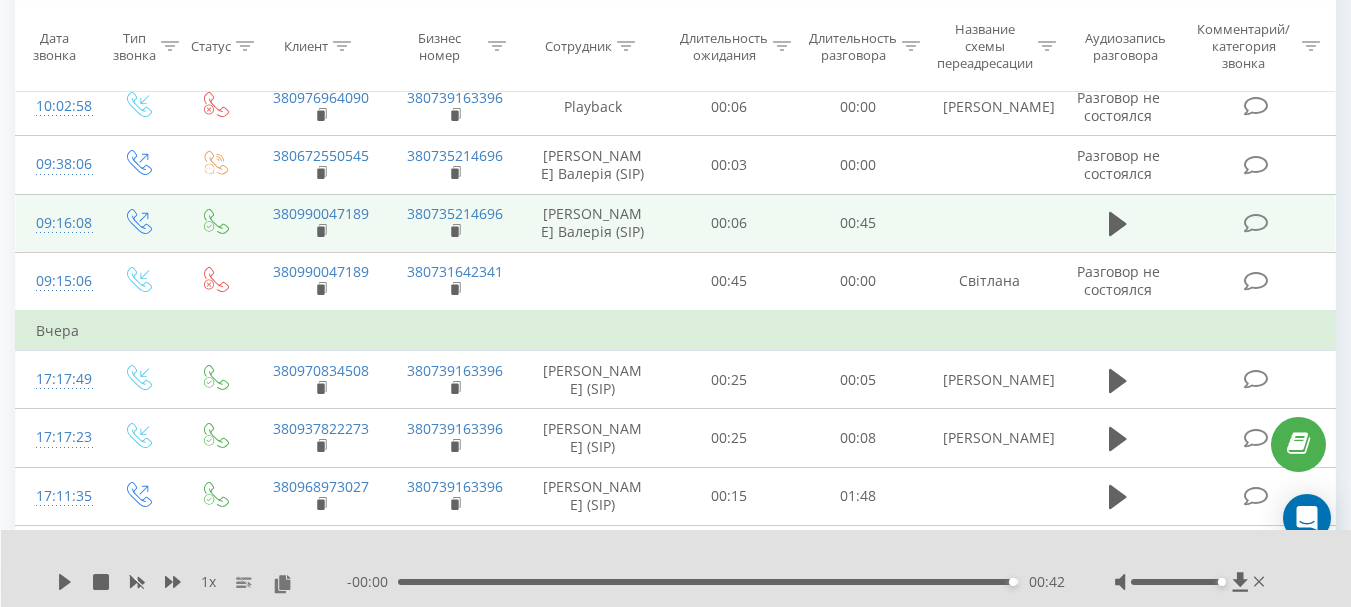click on "[PERSON_NAME] Валерія (SIP)" at bounding box center (593, 223) 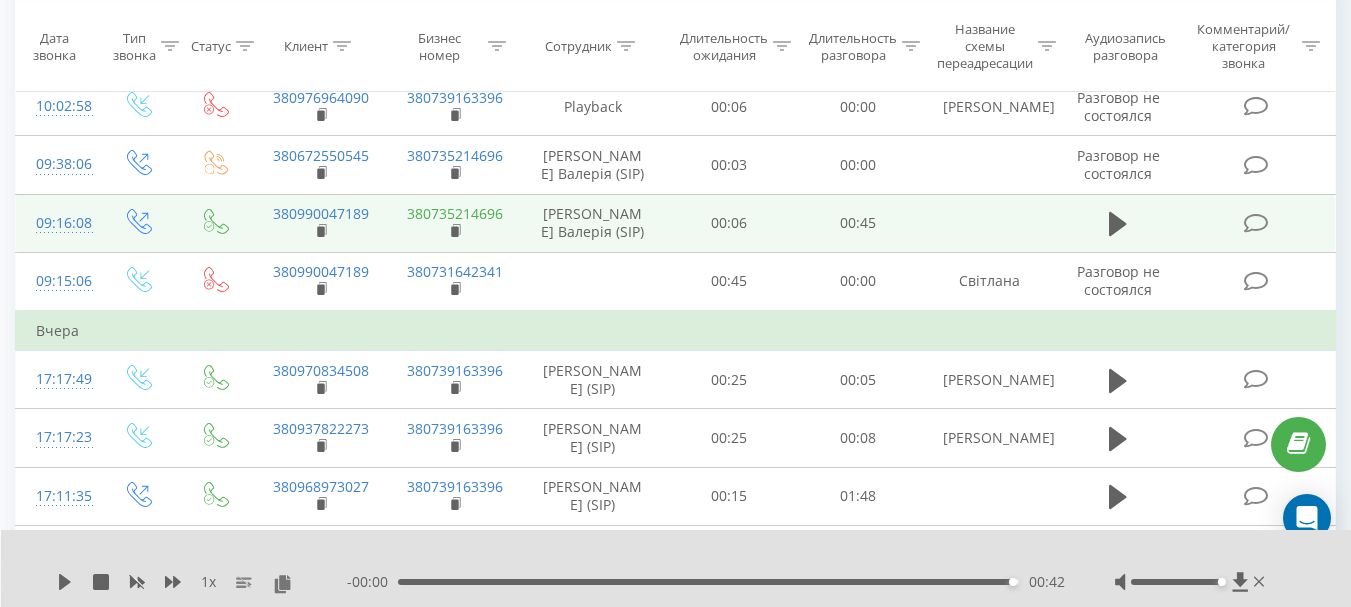 click on "380735214696" at bounding box center (455, 213) 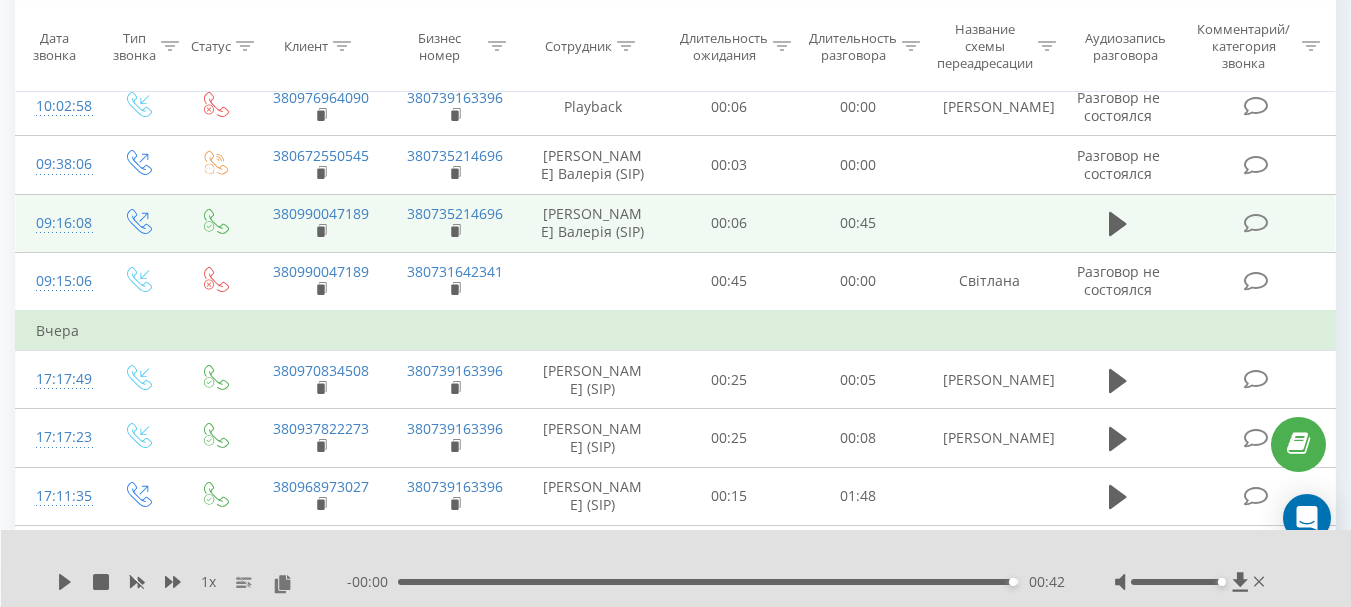 drag, startPoint x: 471, startPoint y: 216, endPoint x: 803, endPoint y: 217, distance: 332.0015 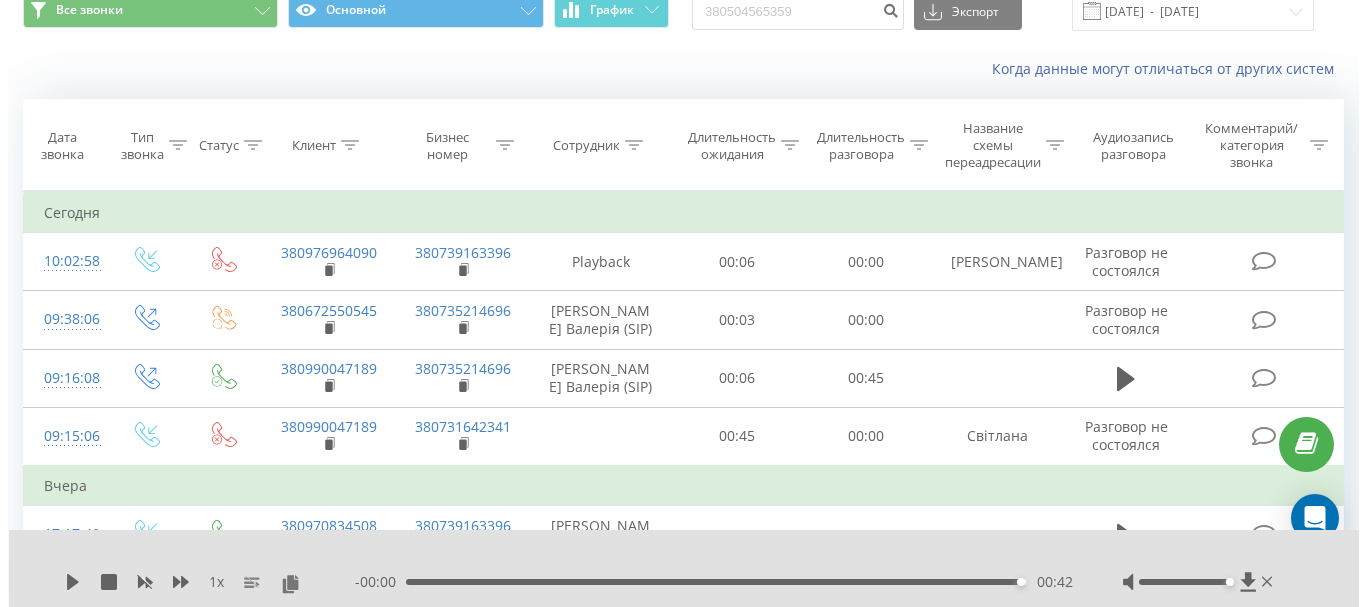 scroll, scrollTop: 89, scrollLeft: 0, axis: vertical 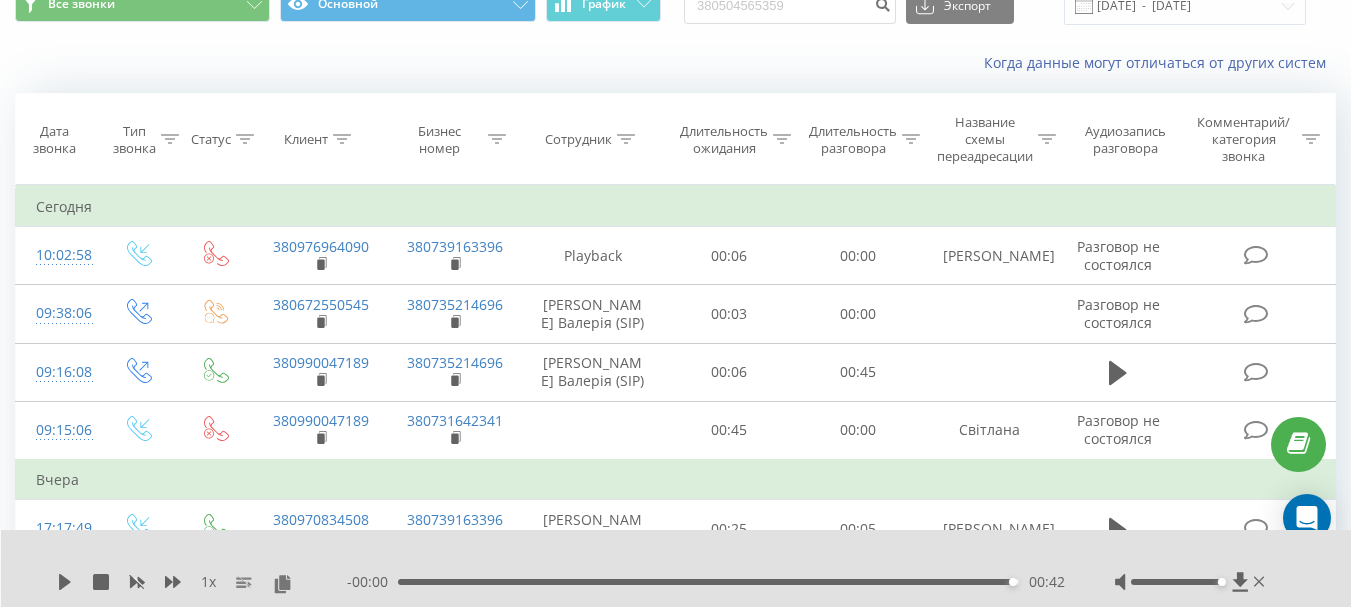click 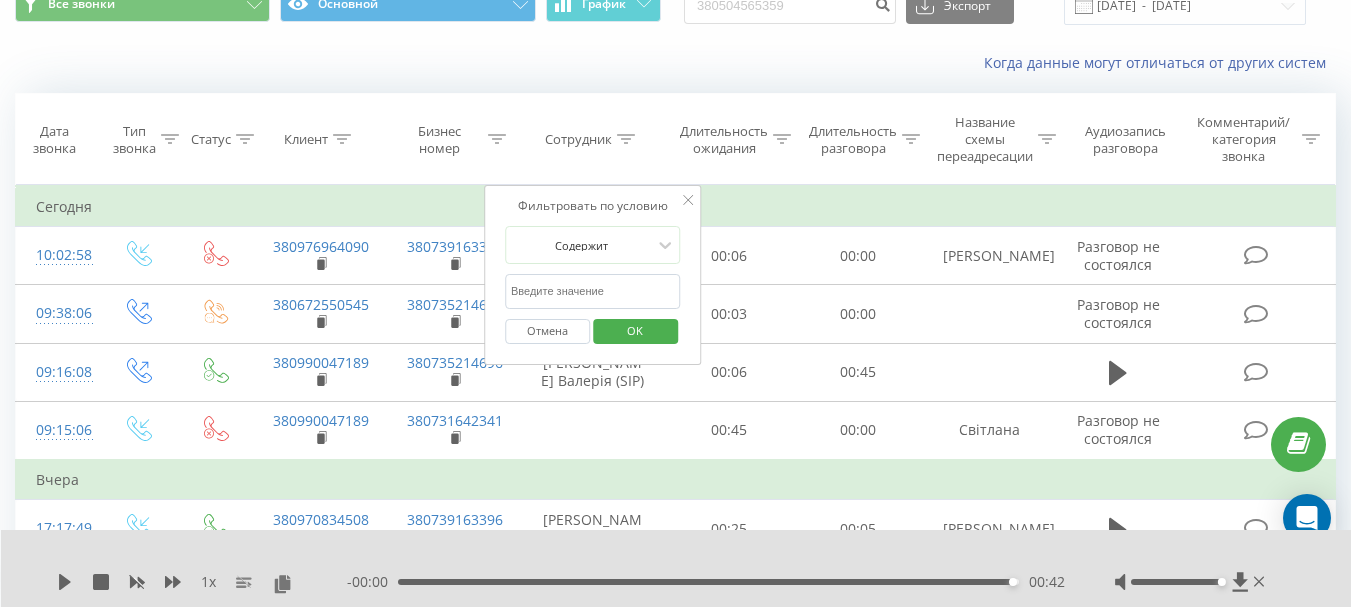 click on "Отмена" at bounding box center (547, 331) 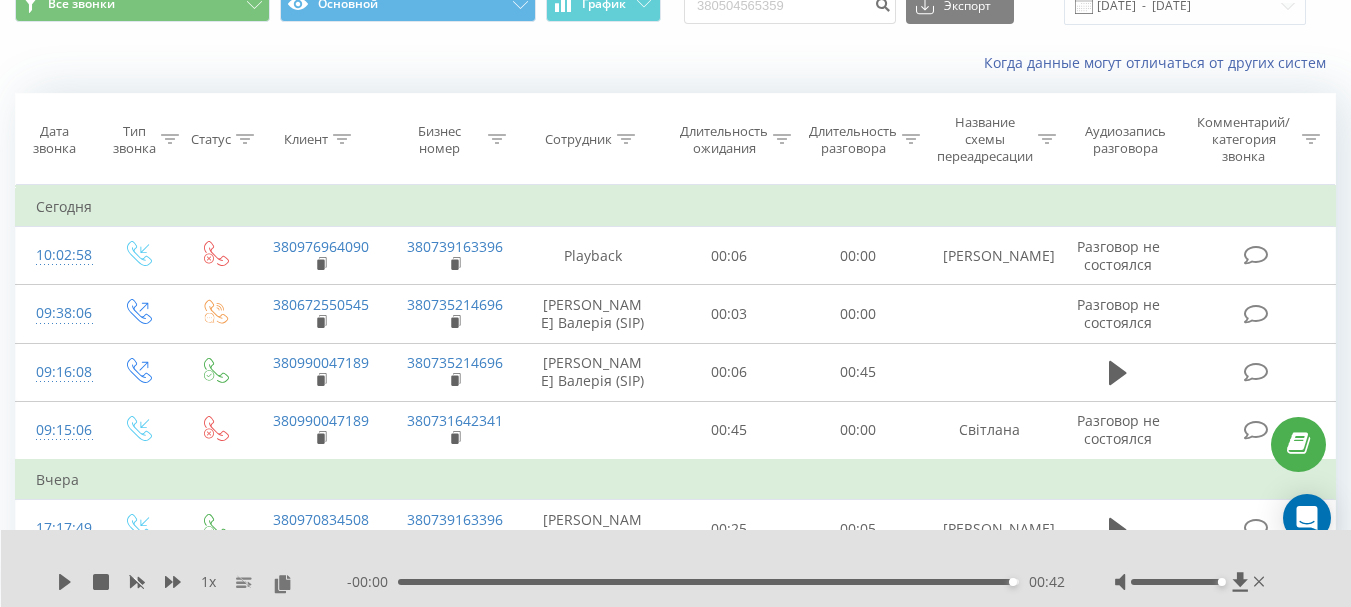 click 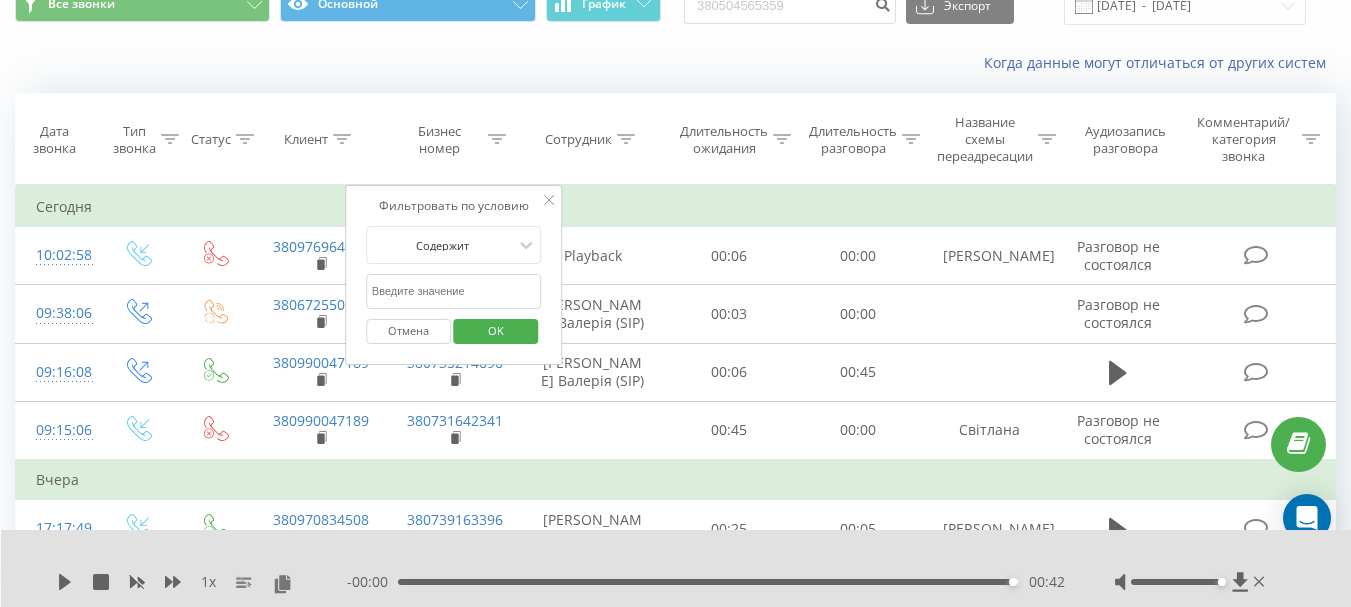 click 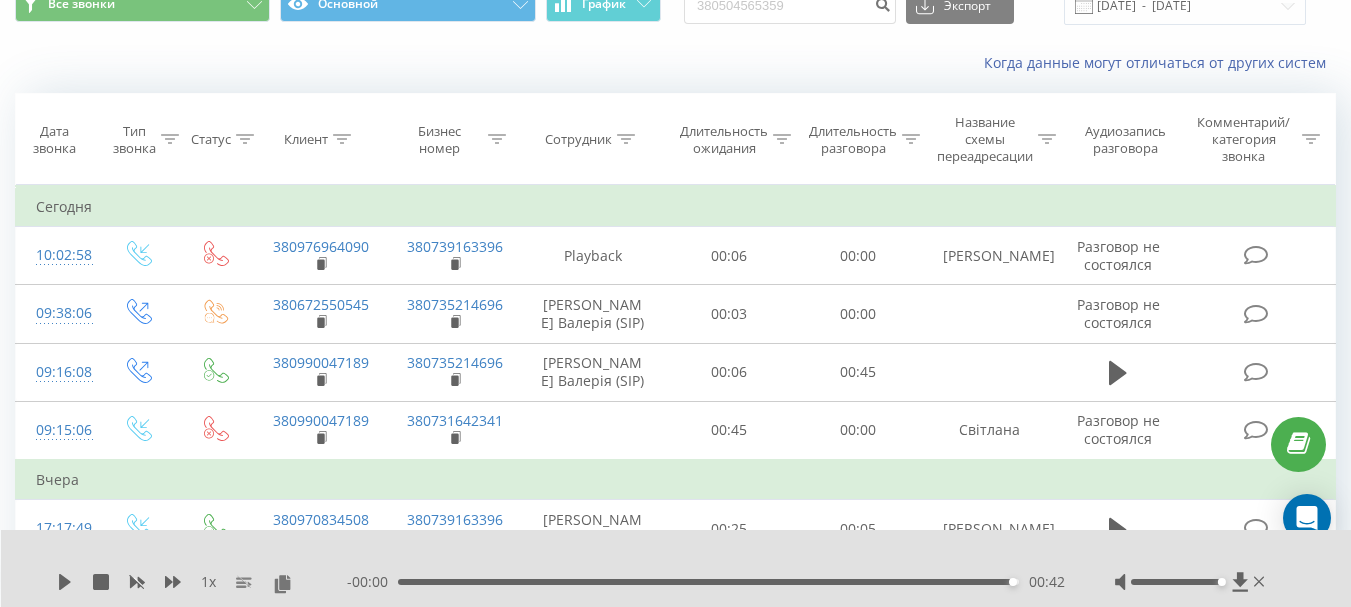 click 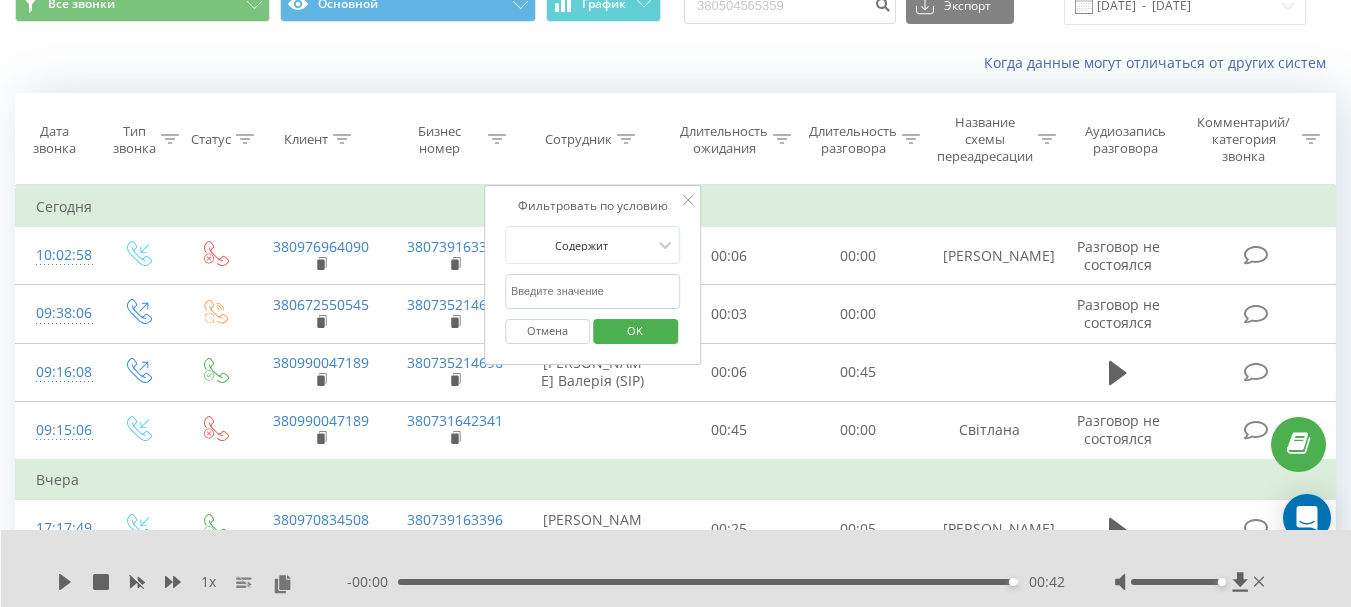 click at bounding box center [593, 291] 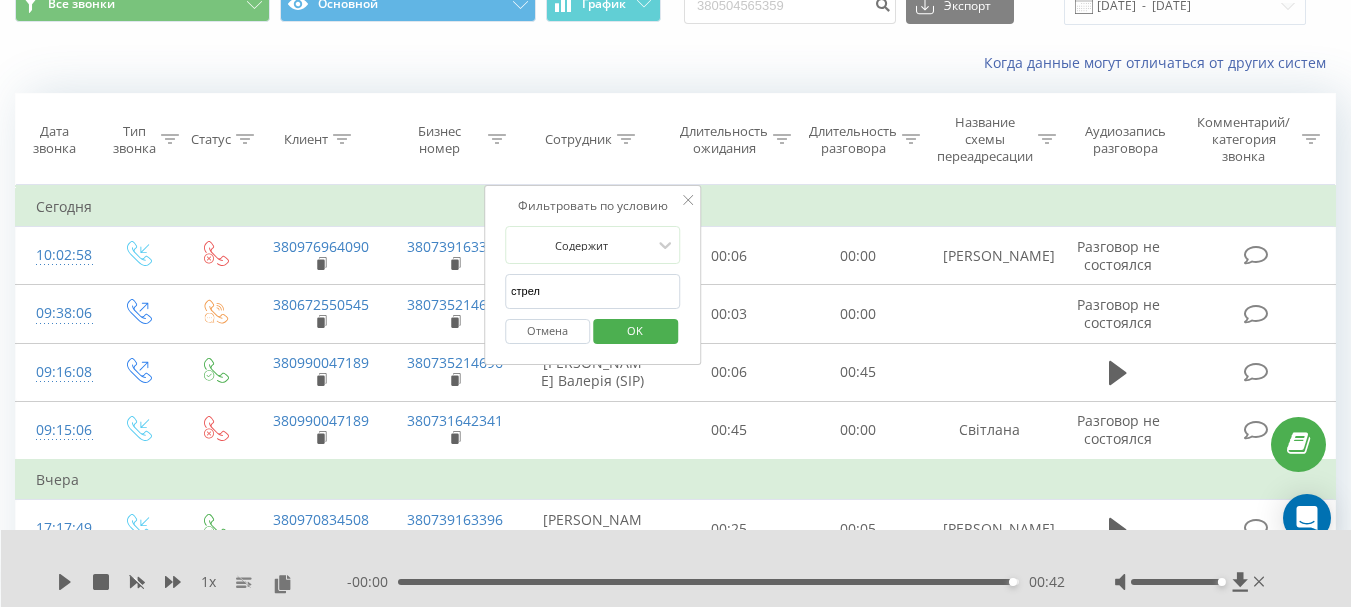 type on "стрель" 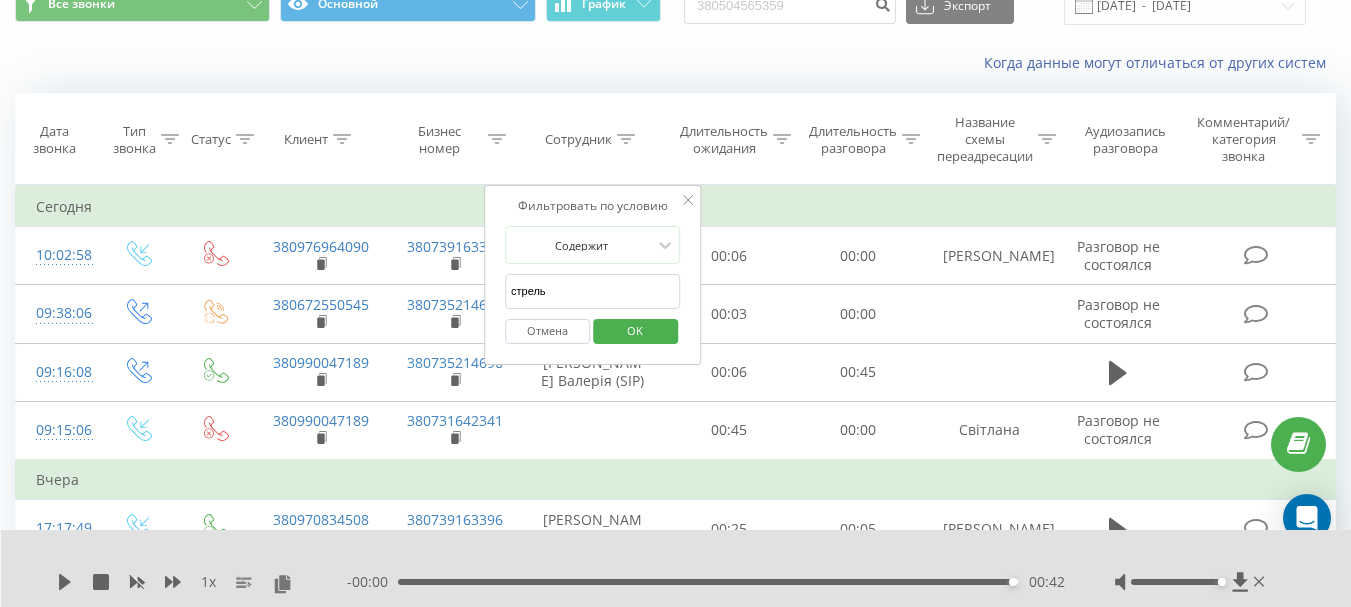 click on "OK" at bounding box center [635, 330] 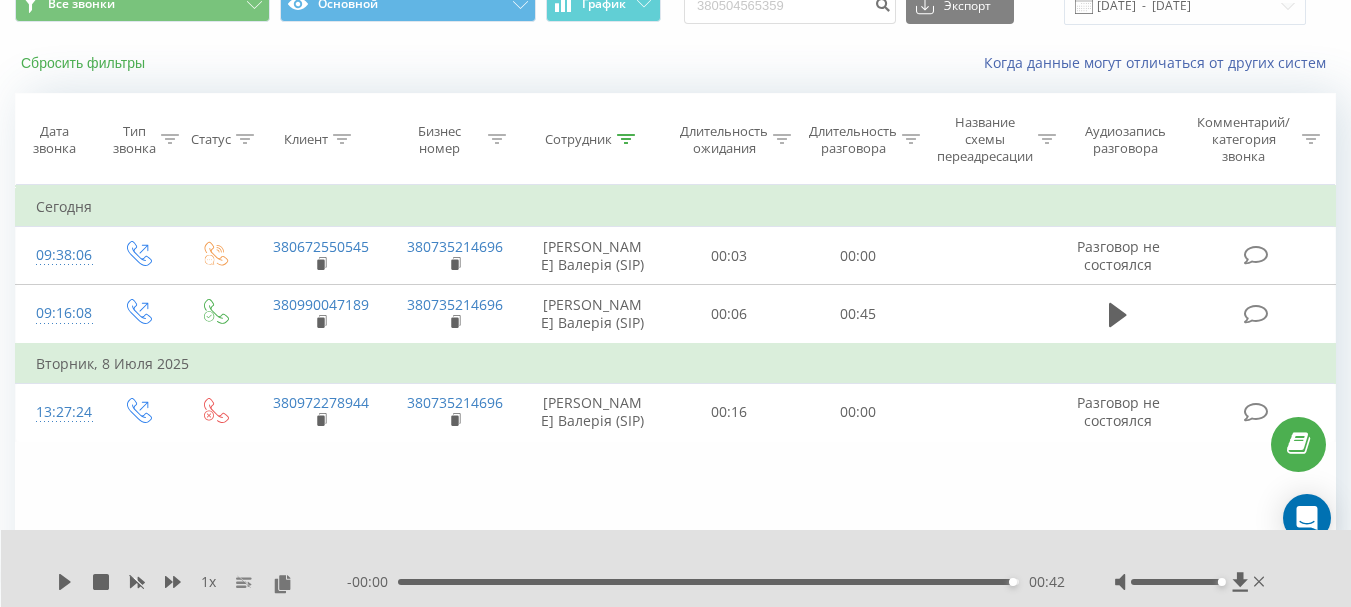 click on "Сбросить фильтры" at bounding box center [85, 63] 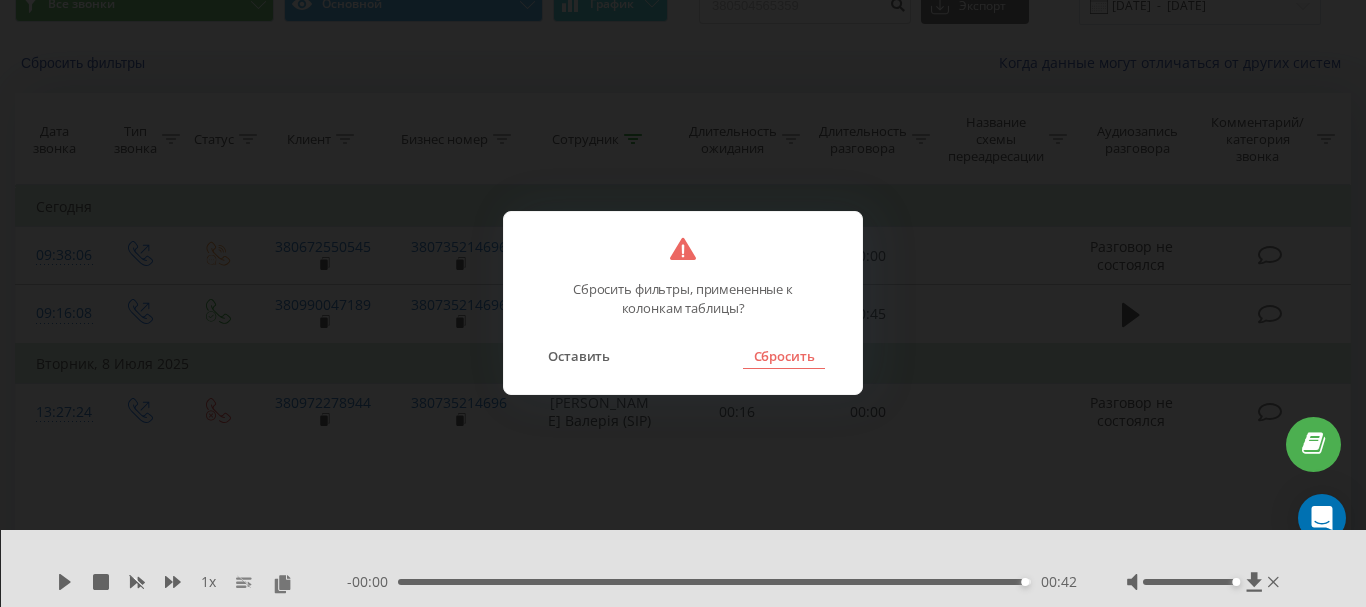 click on "Сбросить" at bounding box center [783, 356] 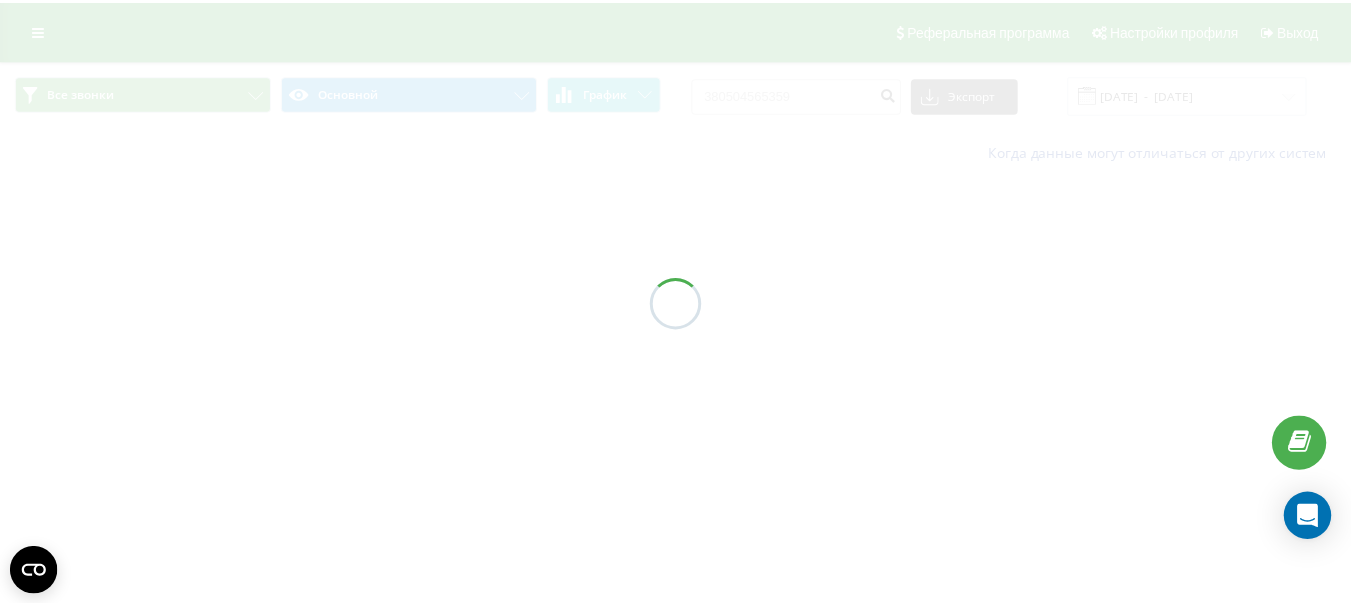 scroll, scrollTop: 0, scrollLeft: 0, axis: both 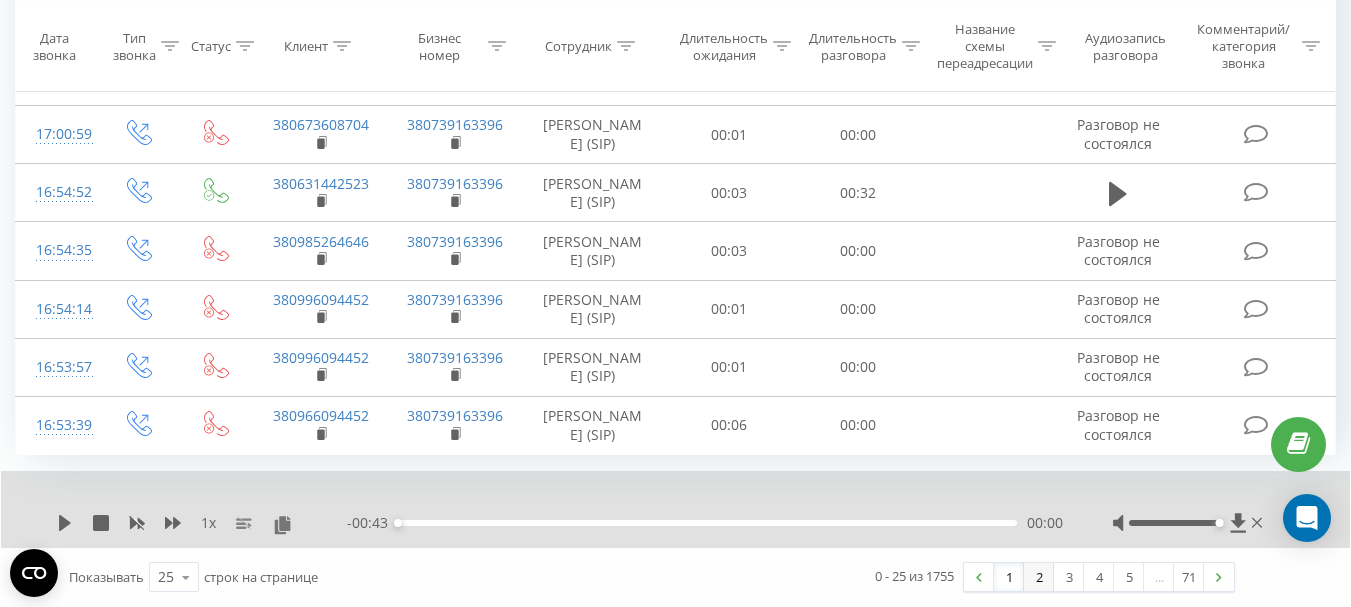 click on "2" at bounding box center (1039, 577) 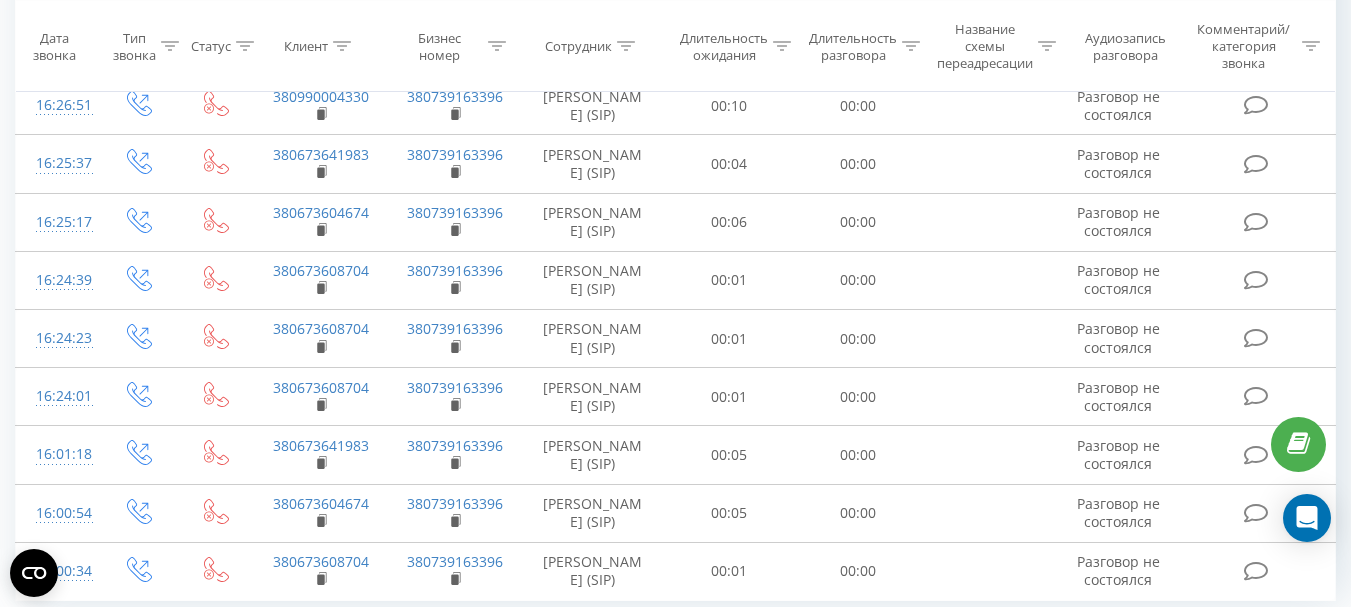 scroll, scrollTop: 1316, scrollLeft: 0, axis: vertical 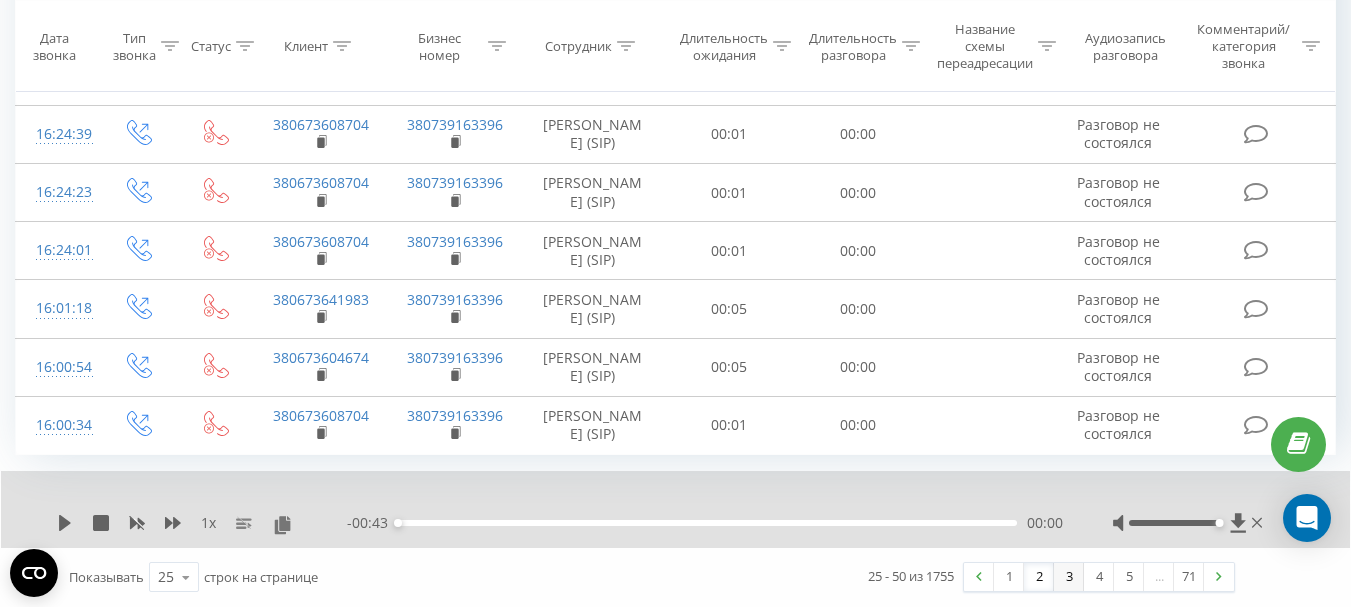 click on "3" at bounding box center [1069, 577] 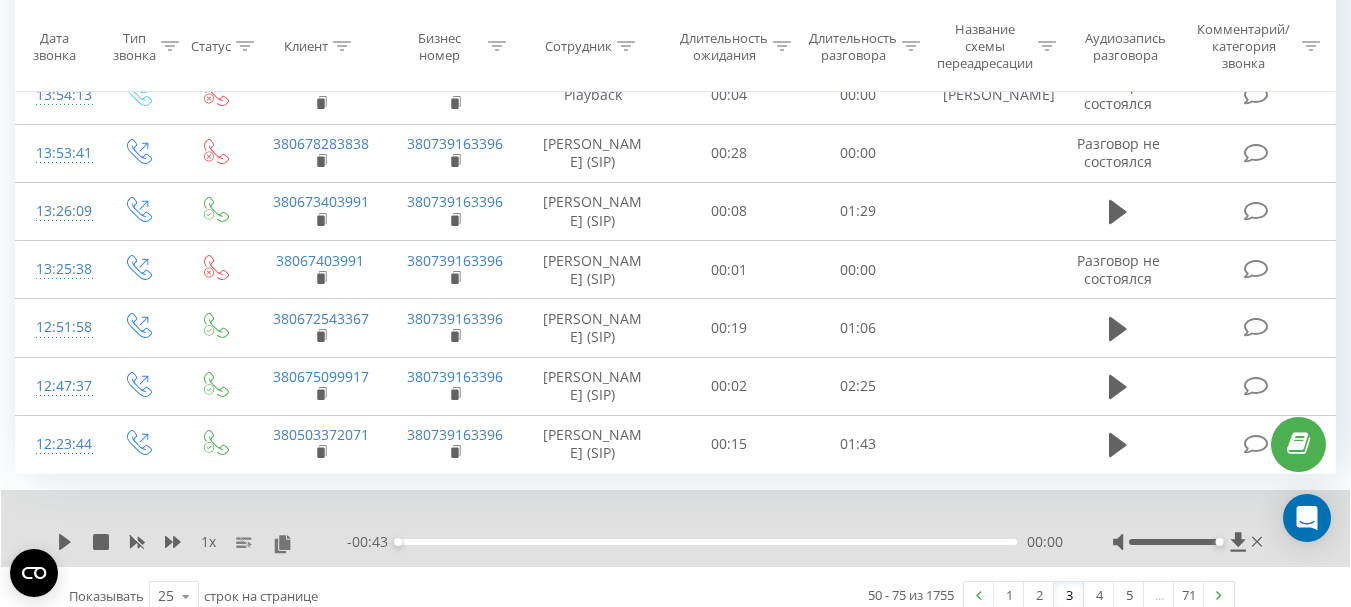 scroll, scrollTop: 1368, scrollLeft: 0, axis: vertical 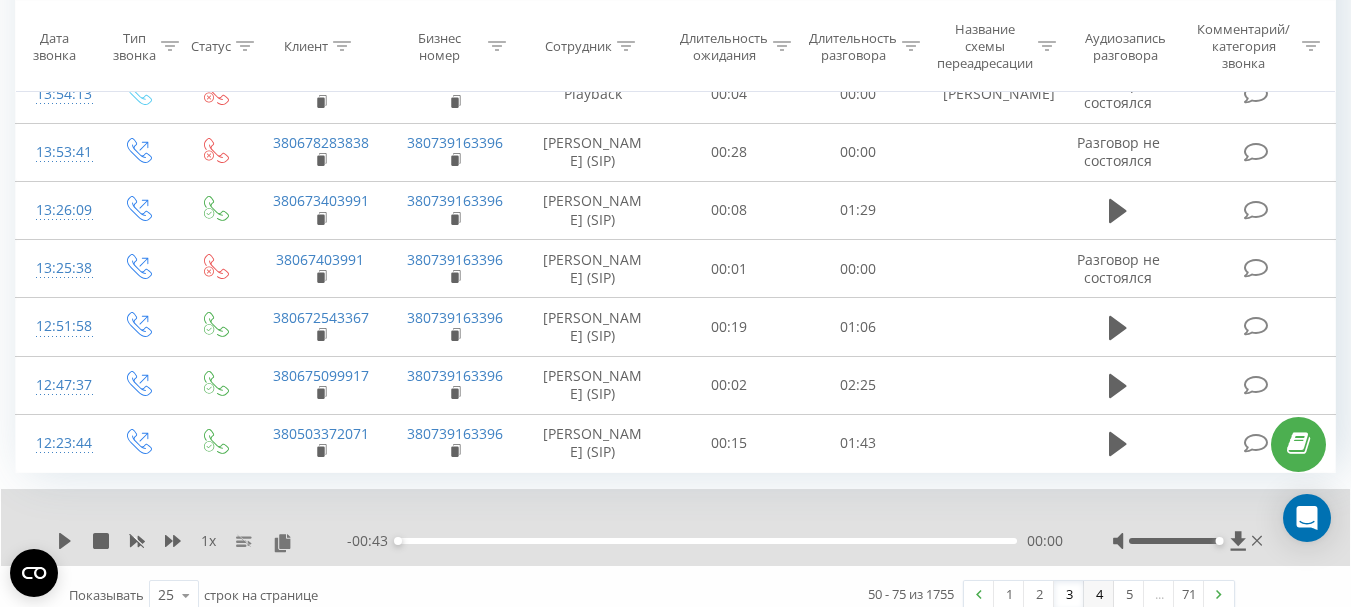 click on "4" at bounding box center [1099, 595] 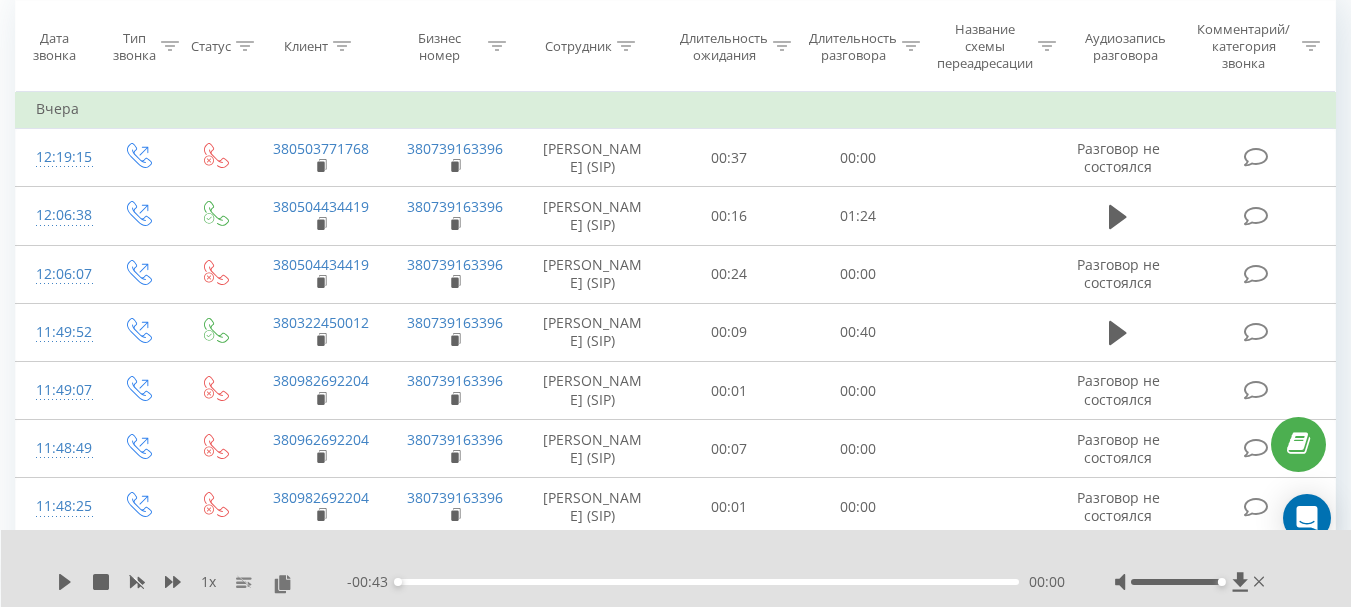 scroll, scrollTop: 132, scrollLeft: 0, axis: vertical 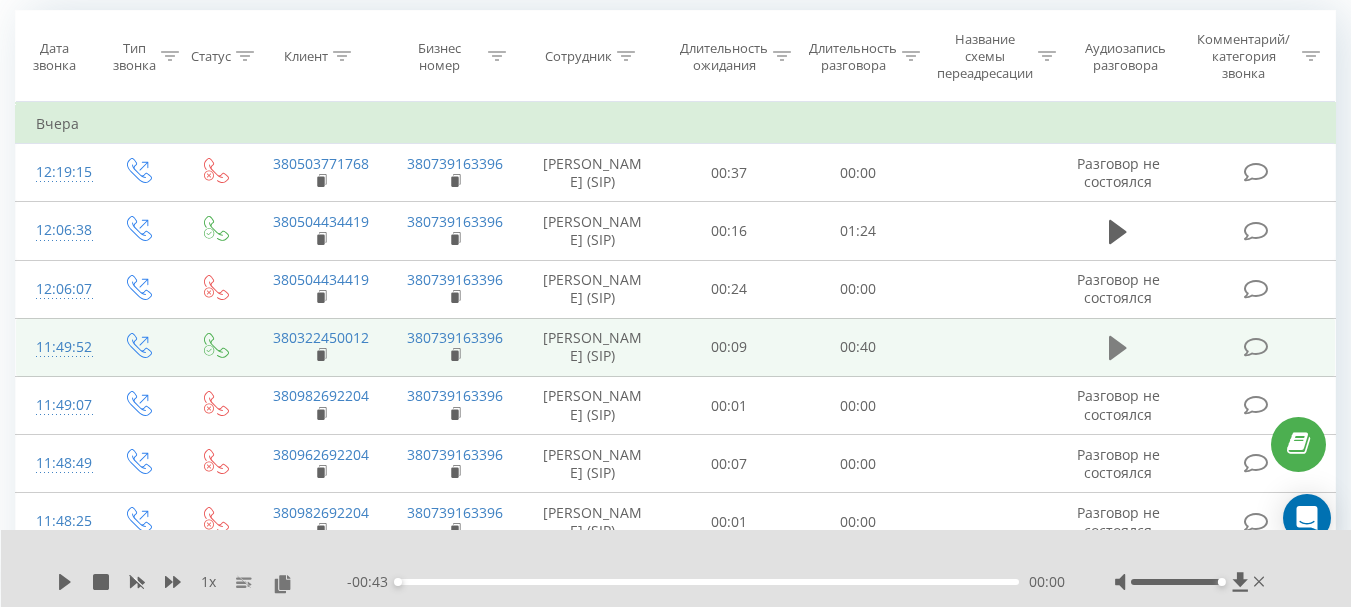 click 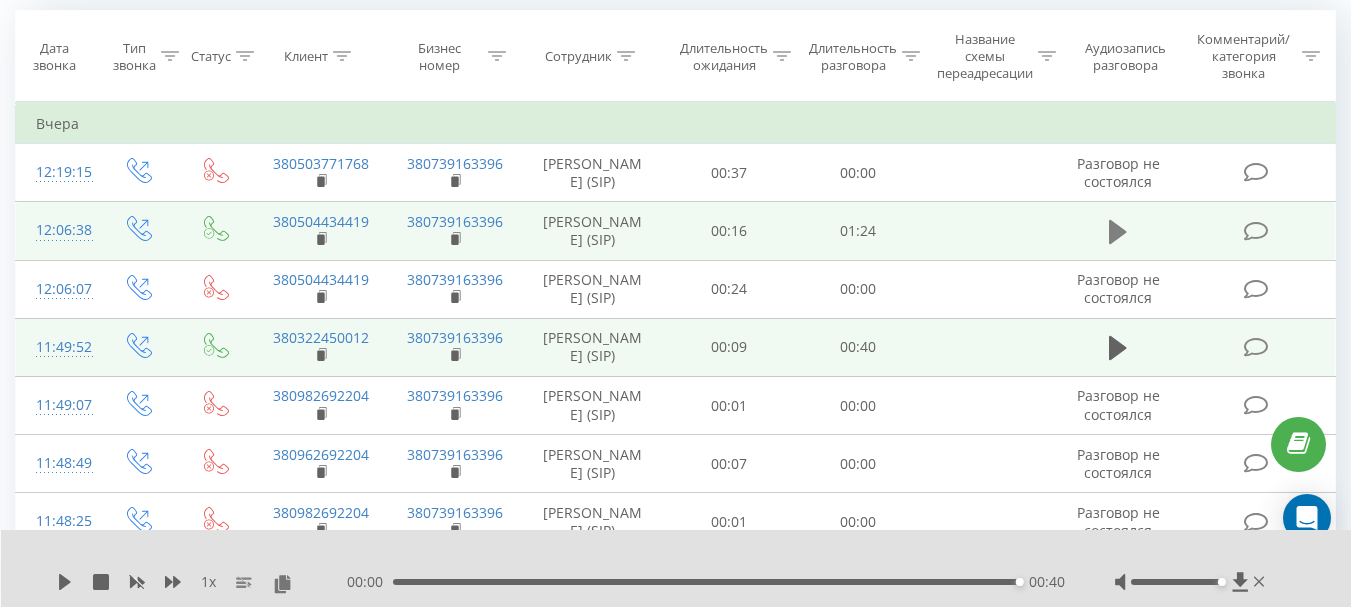 click 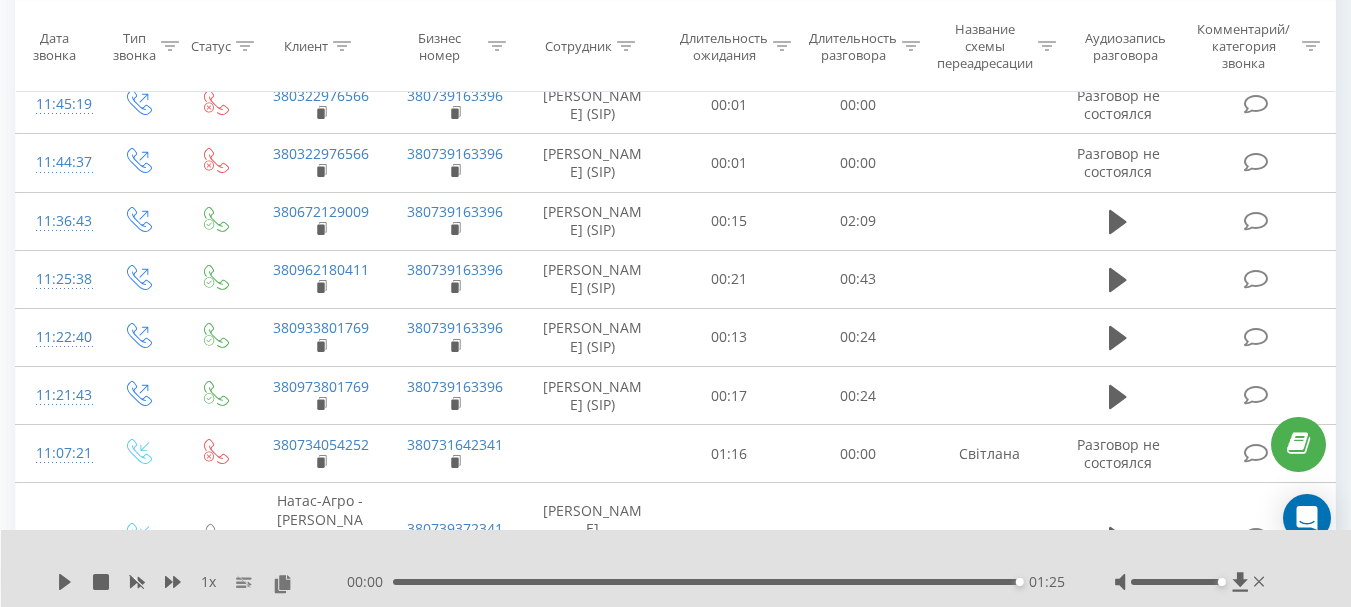 scroll, scrollTop: 829, scrollLeft: 0, axis: vertical 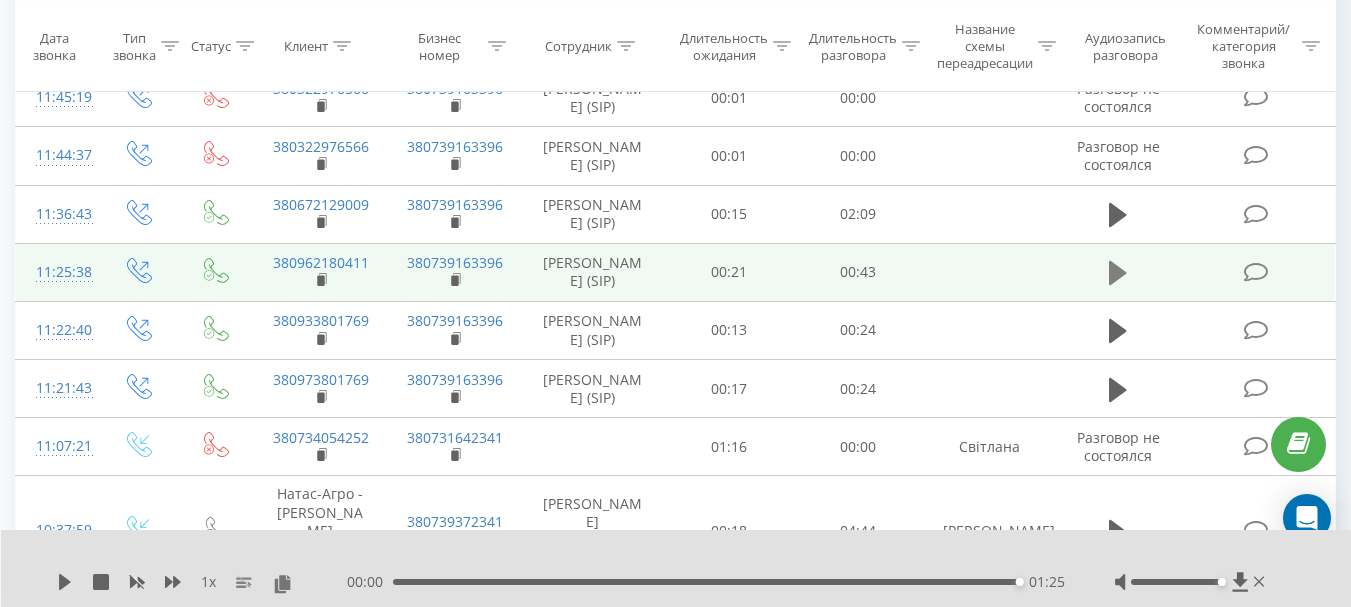 click 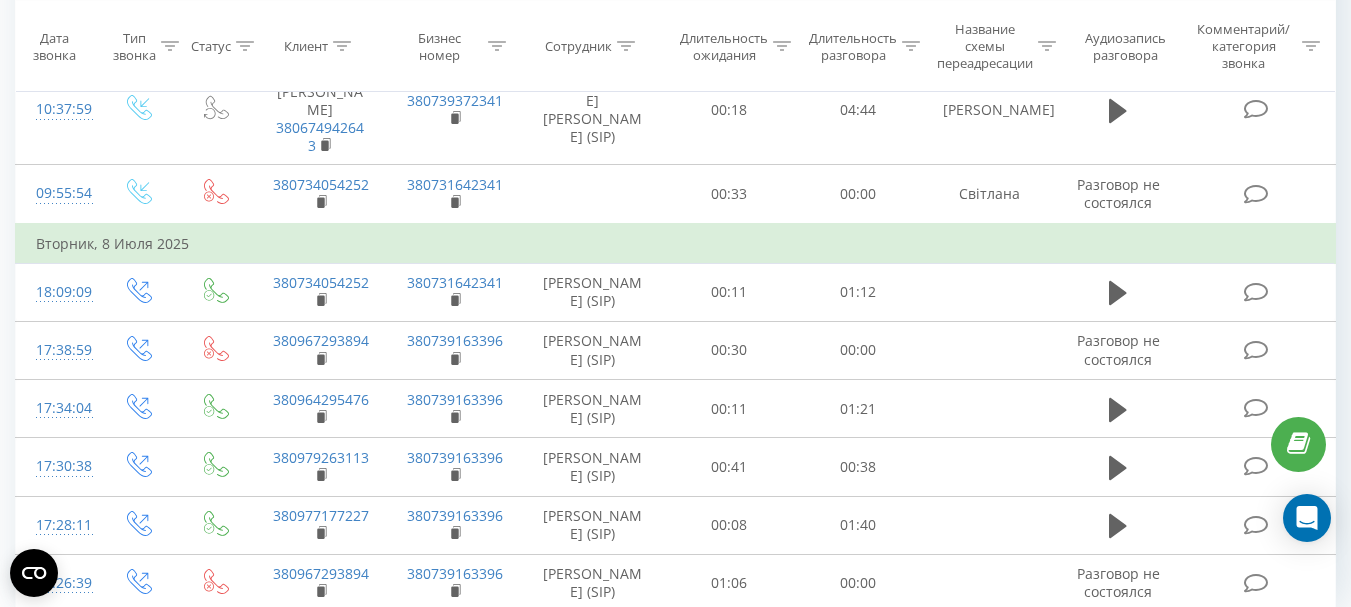 scroll, scrollTop: 1390, scrollLeft: 0, axis: vertical 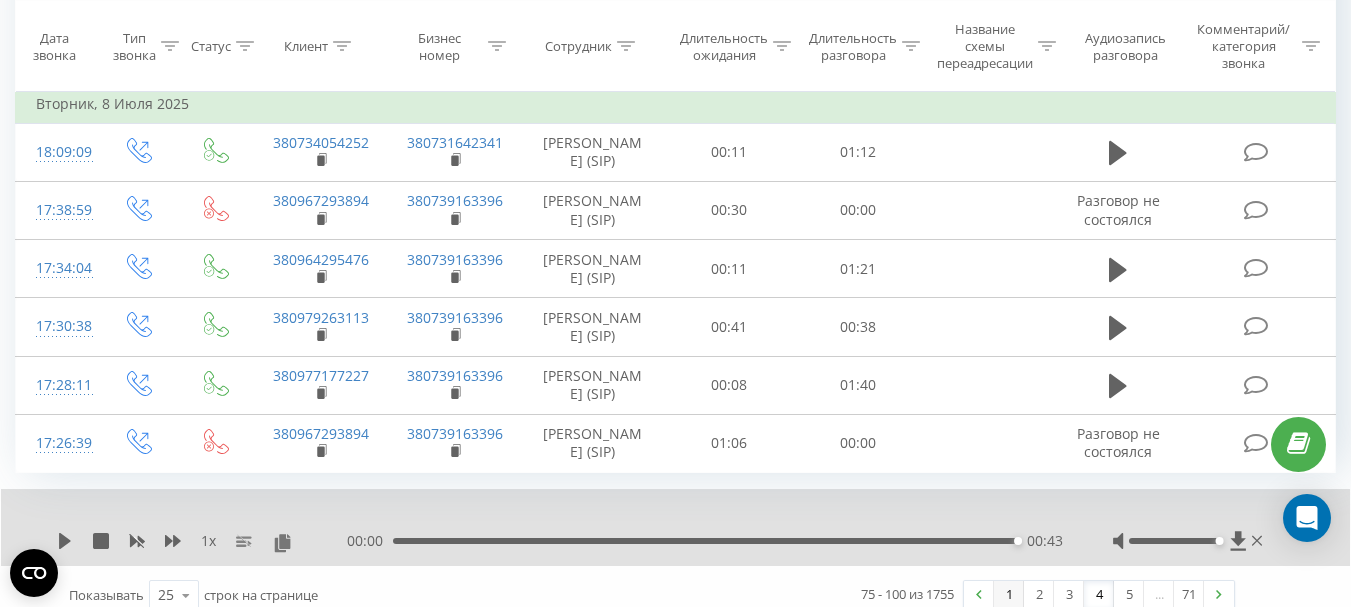 click on "1" at bounding box center (1009, 595) 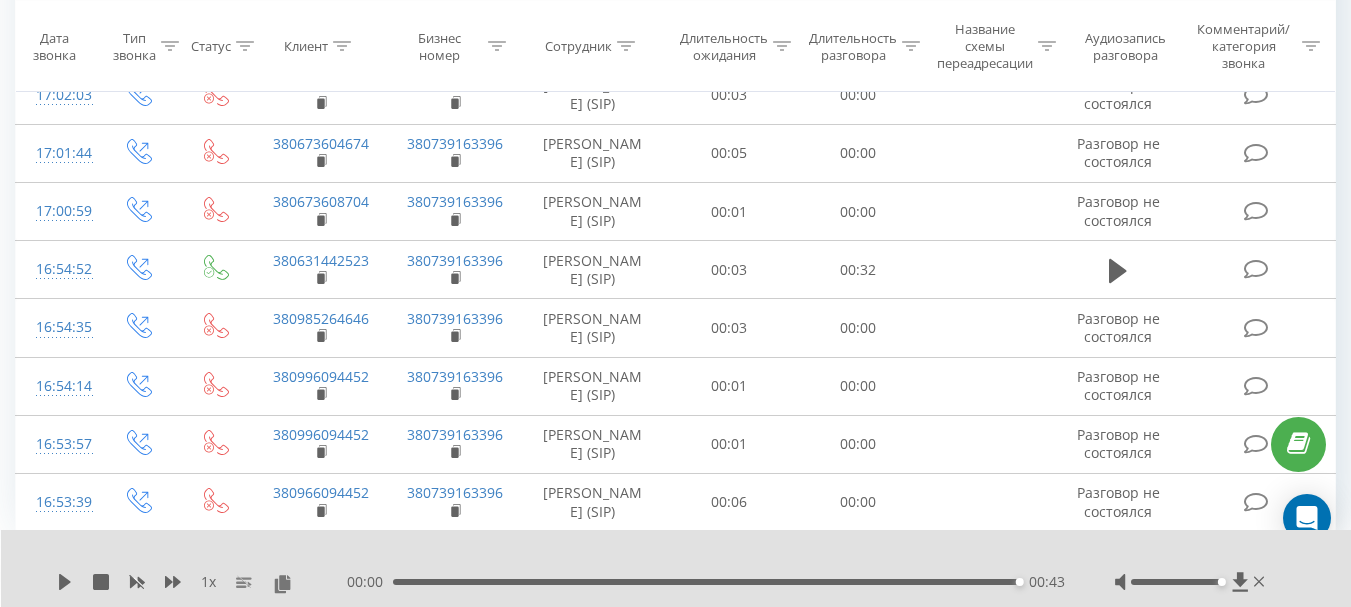 scroll, scrollTop: 132, scrollLeft: 0, axis: vertical 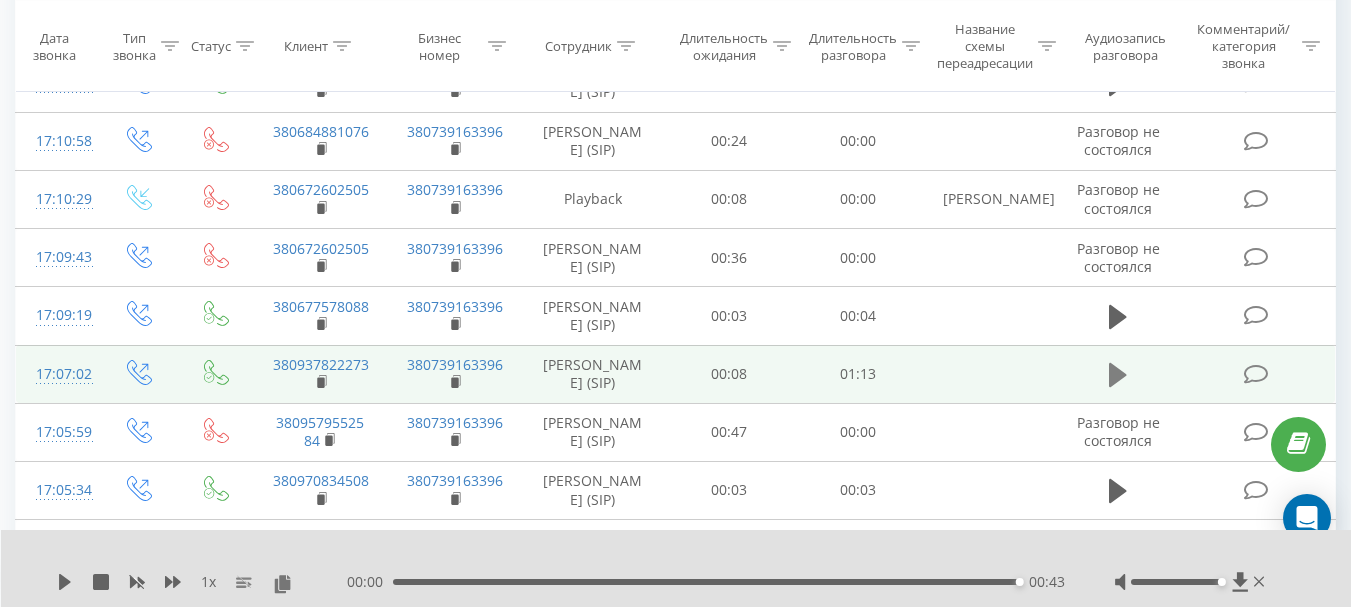click 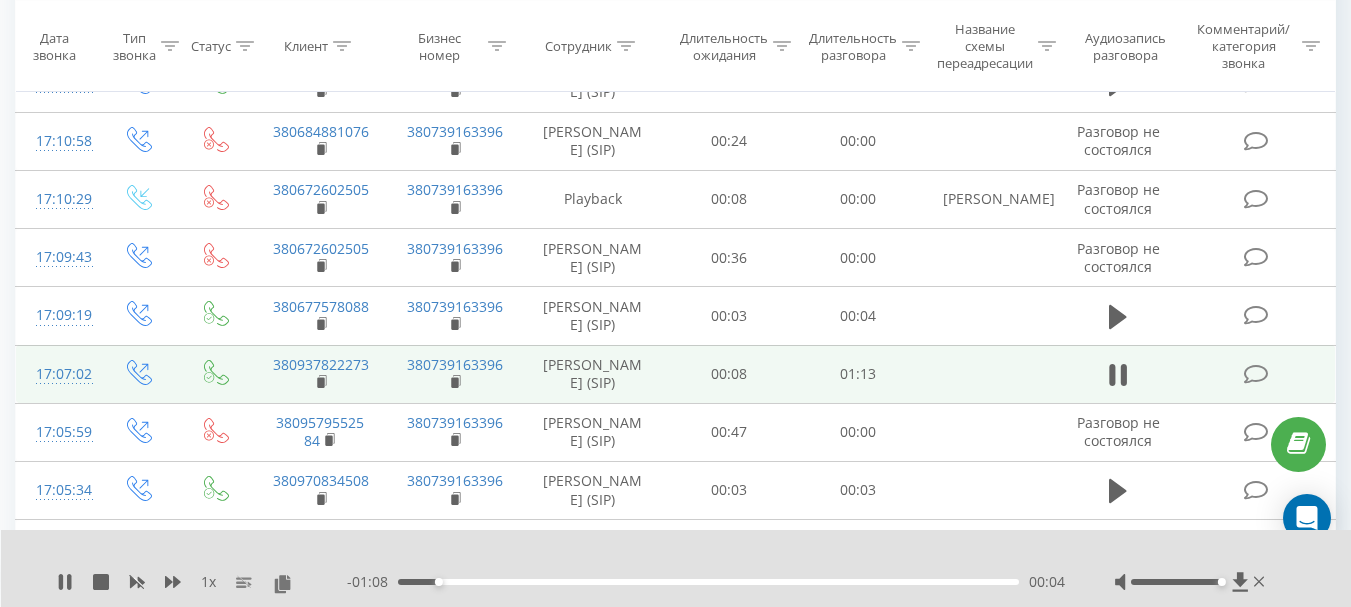 click on "00:04" at bounding box center (708, 582) 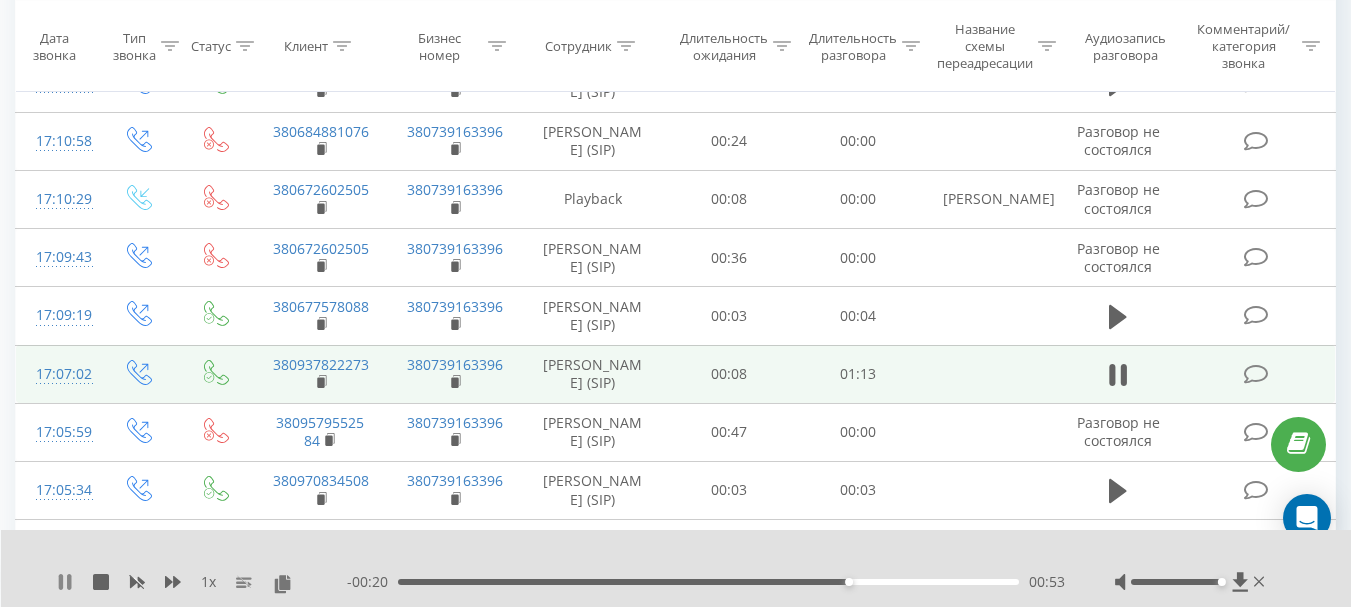 click 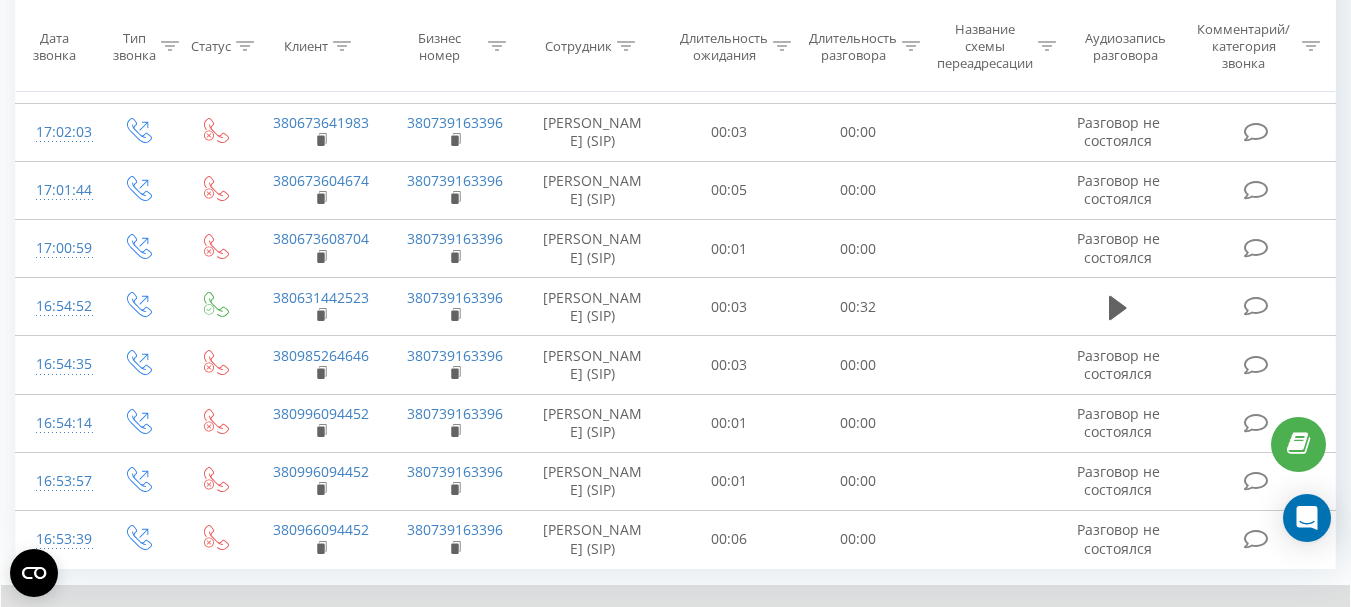 scroll, scrollTop: 1356, scrollLeft: 0, axis: vertical 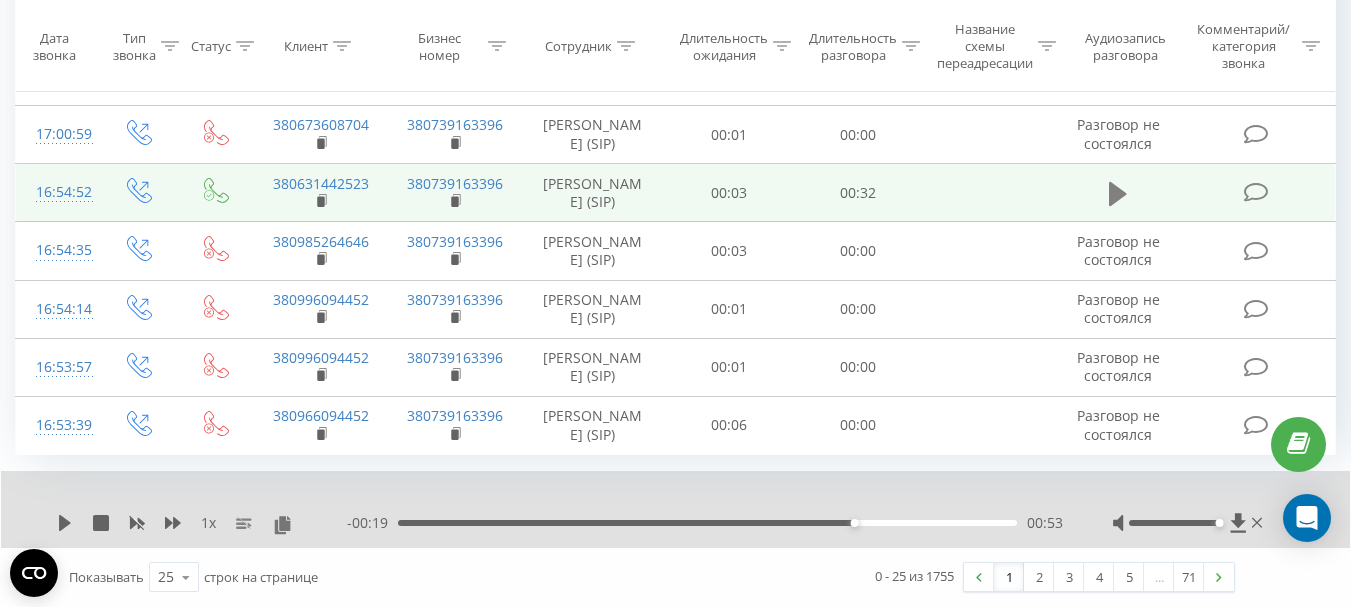 click 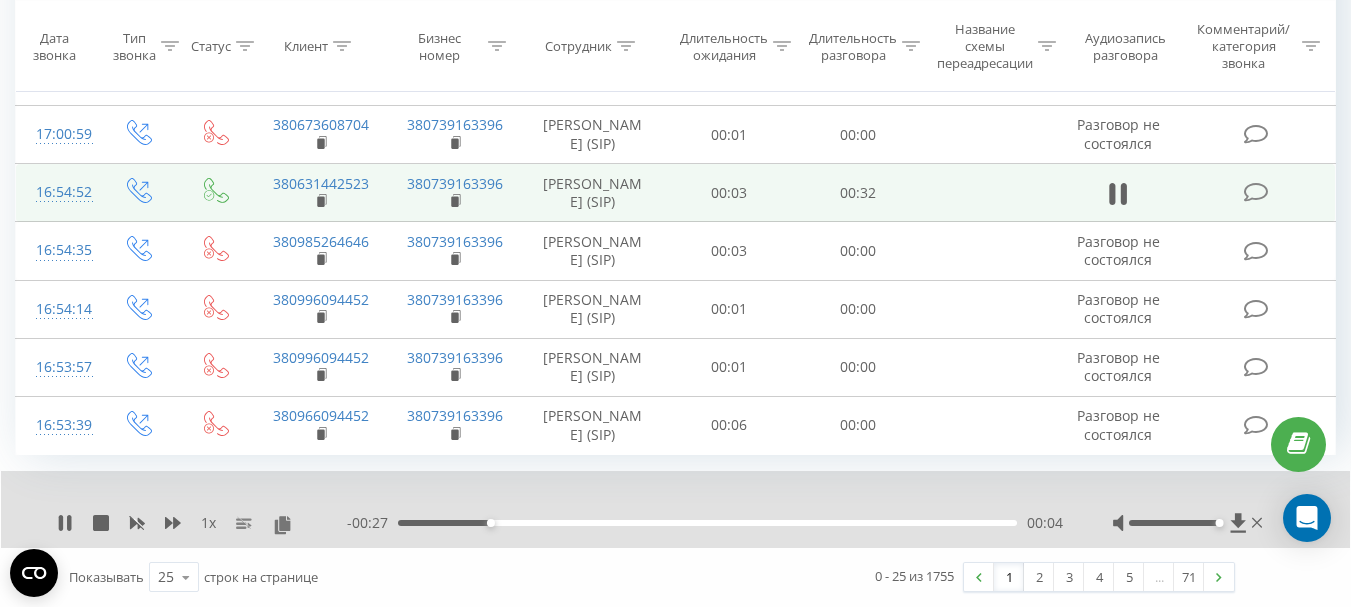 click on "00:04" at bounding box center [707, 523] 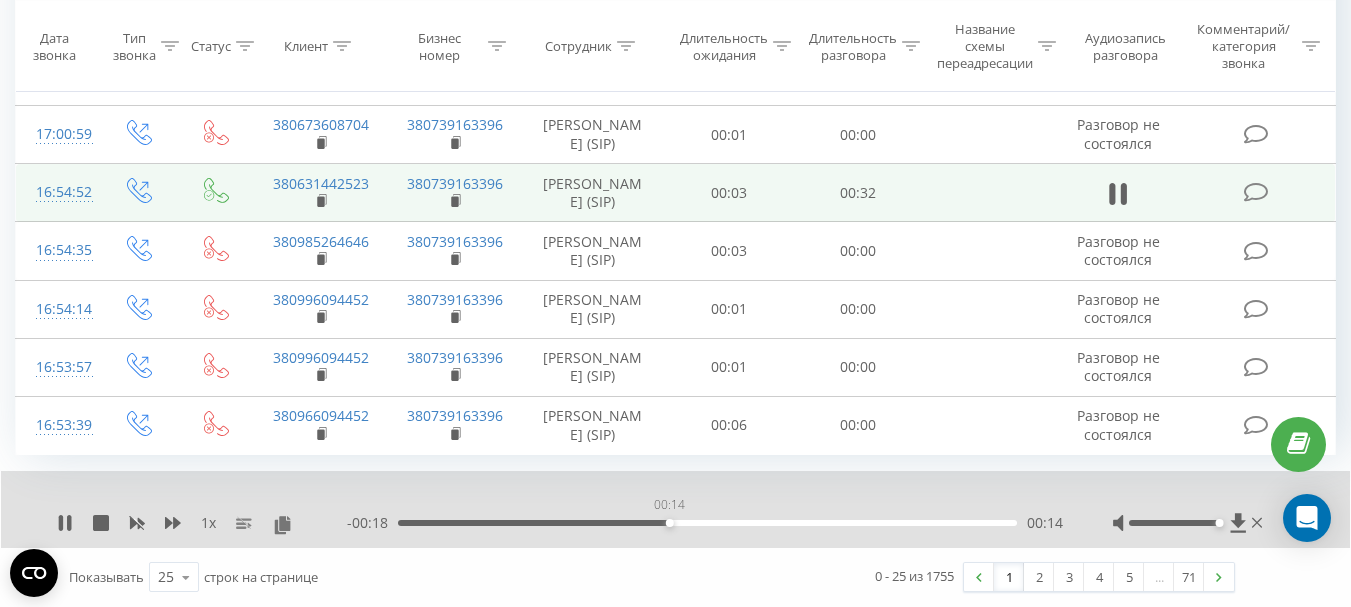 click on "00:14" at bounding box center (707, 523) 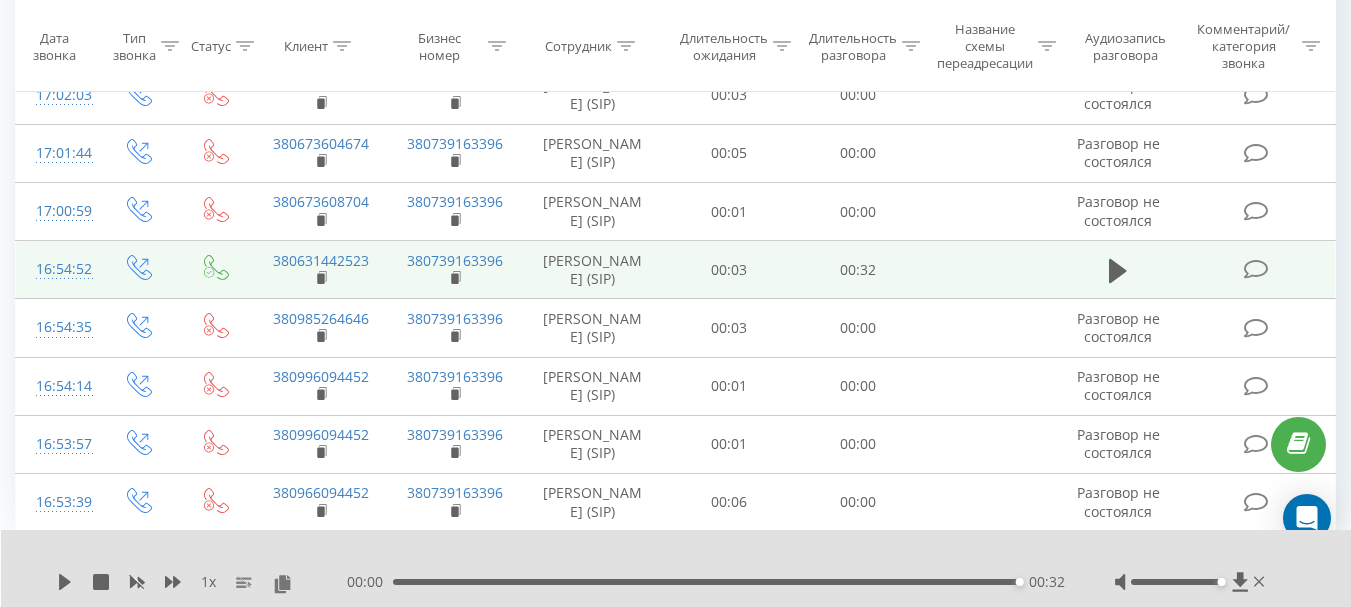 scroll, scrollTop: 0, scrollLeft: 0, axis: both 